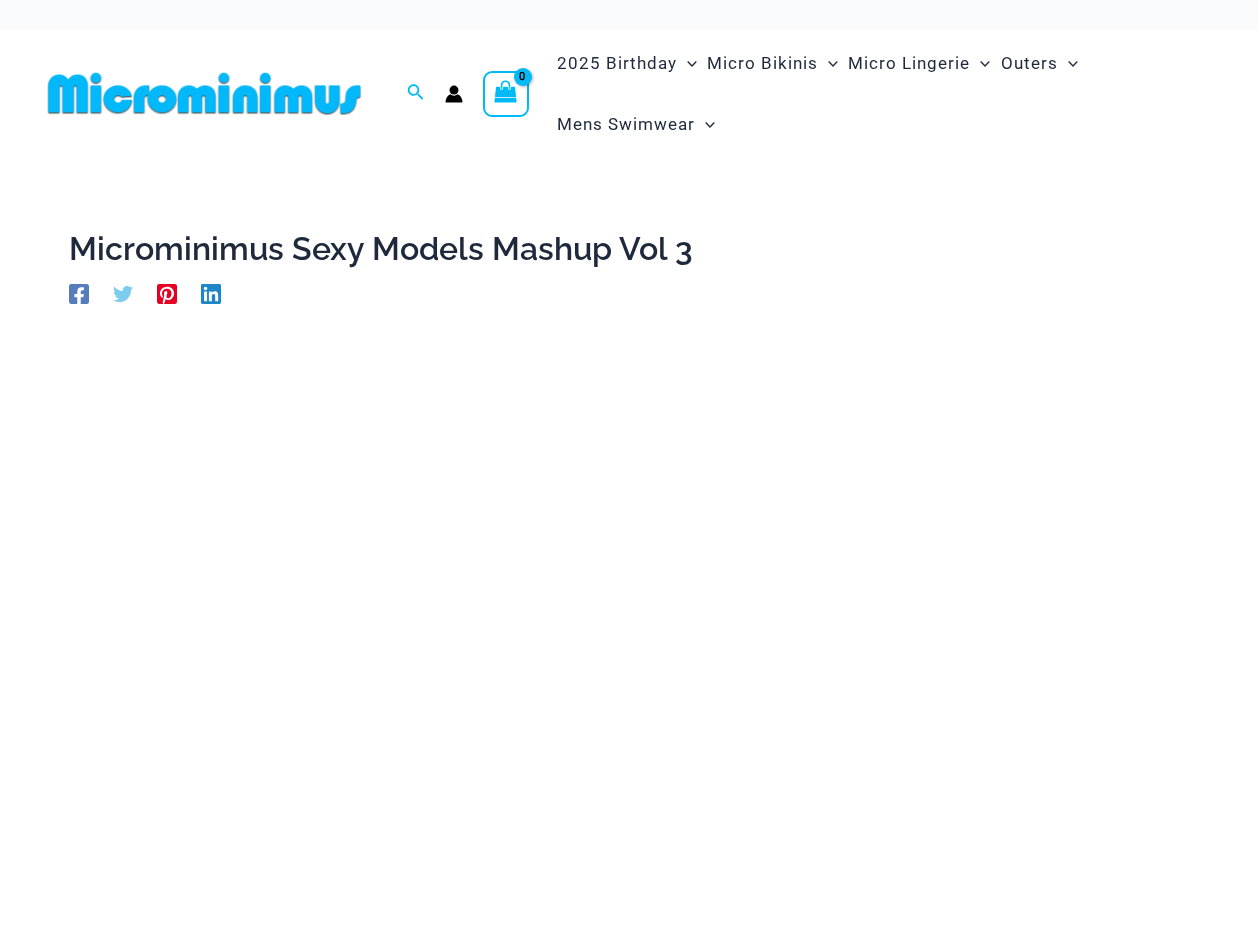 scroll, scrollTop: 0, scrollLeft: 0, axis: both 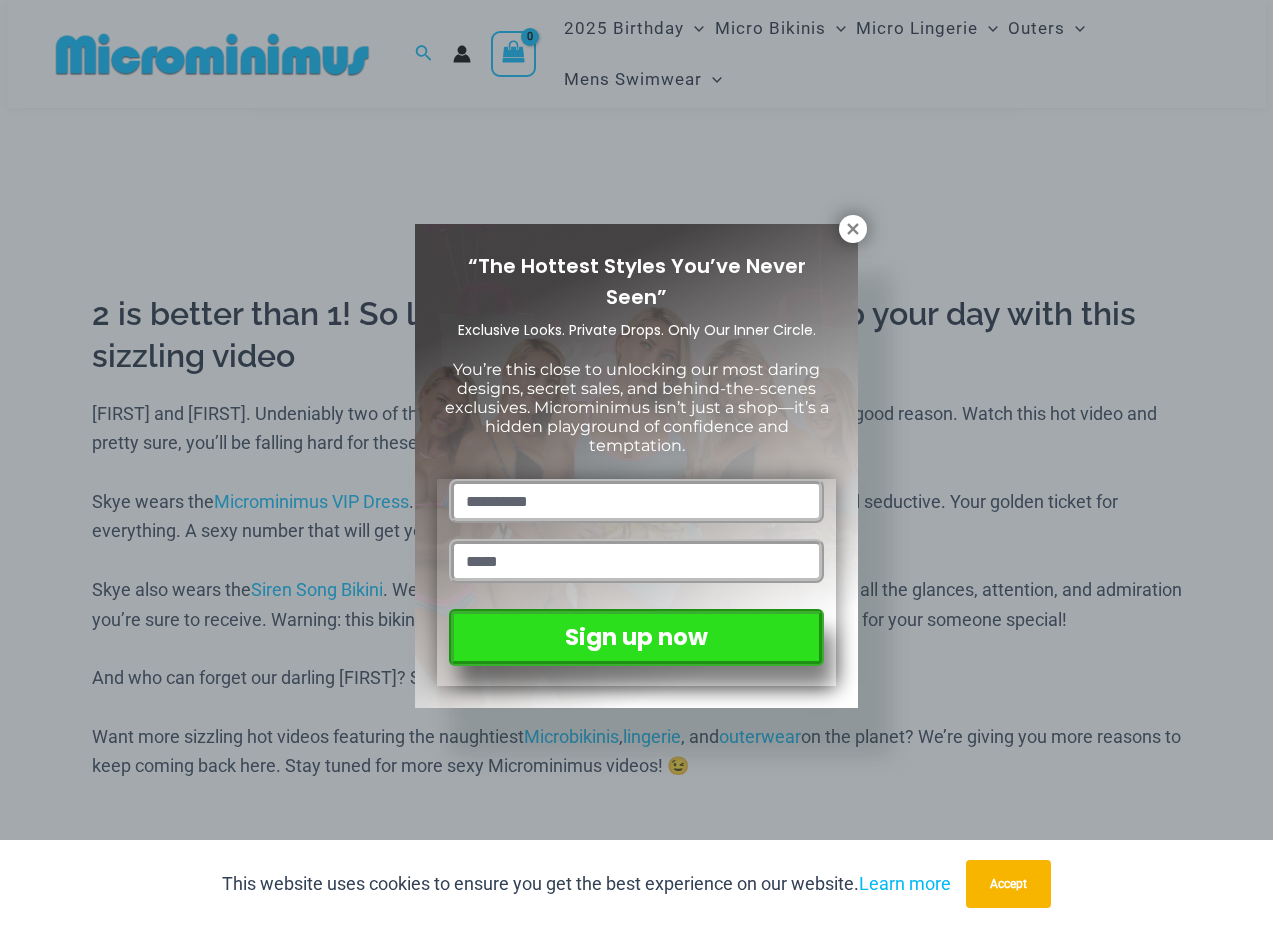 click on "Skip to content
Search for:
Search
Search
No products in the cart.
No products in the cart.
Continue Shopping
2025 Birthday" at bounding box center [636, 674] 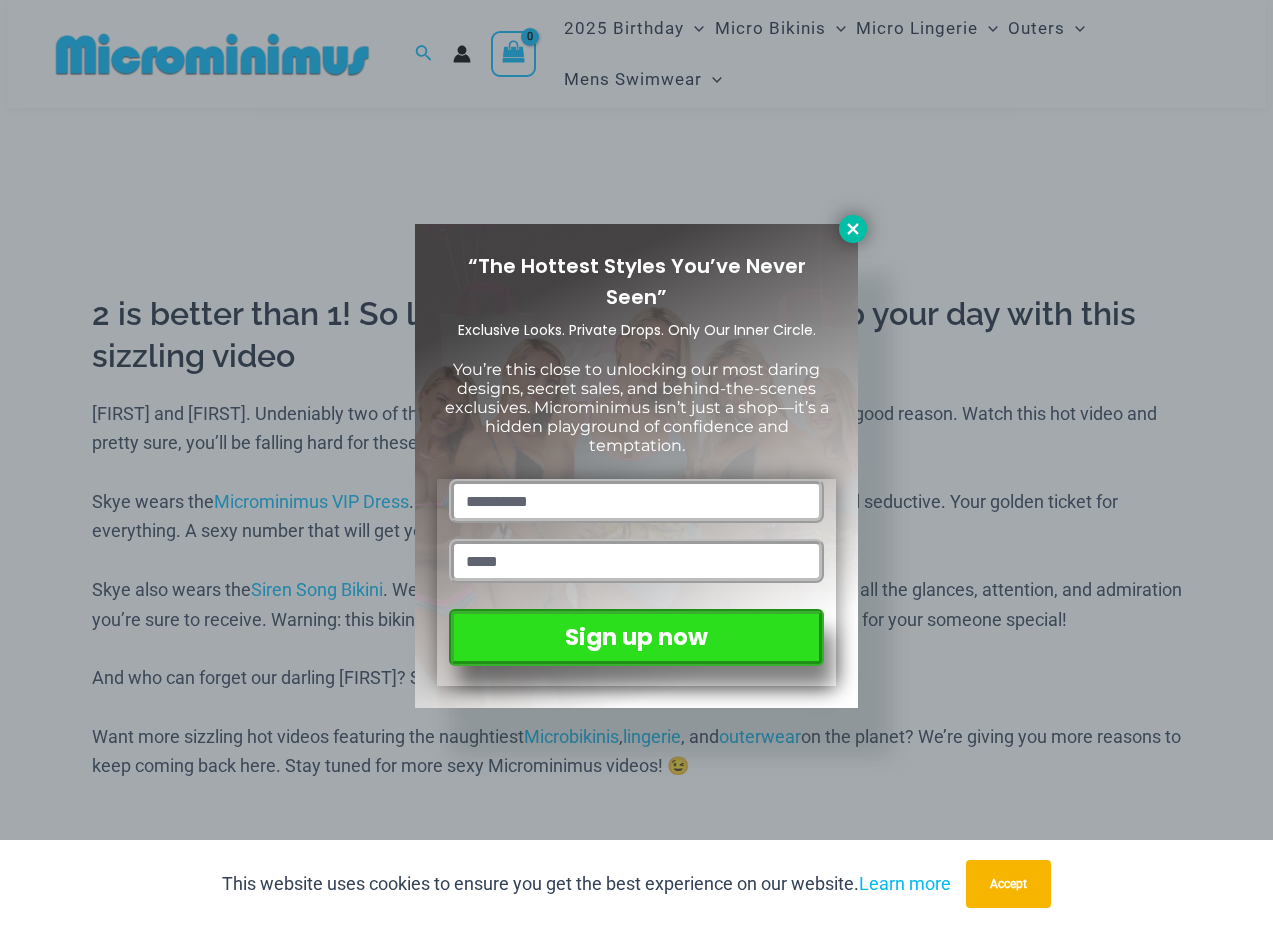 click 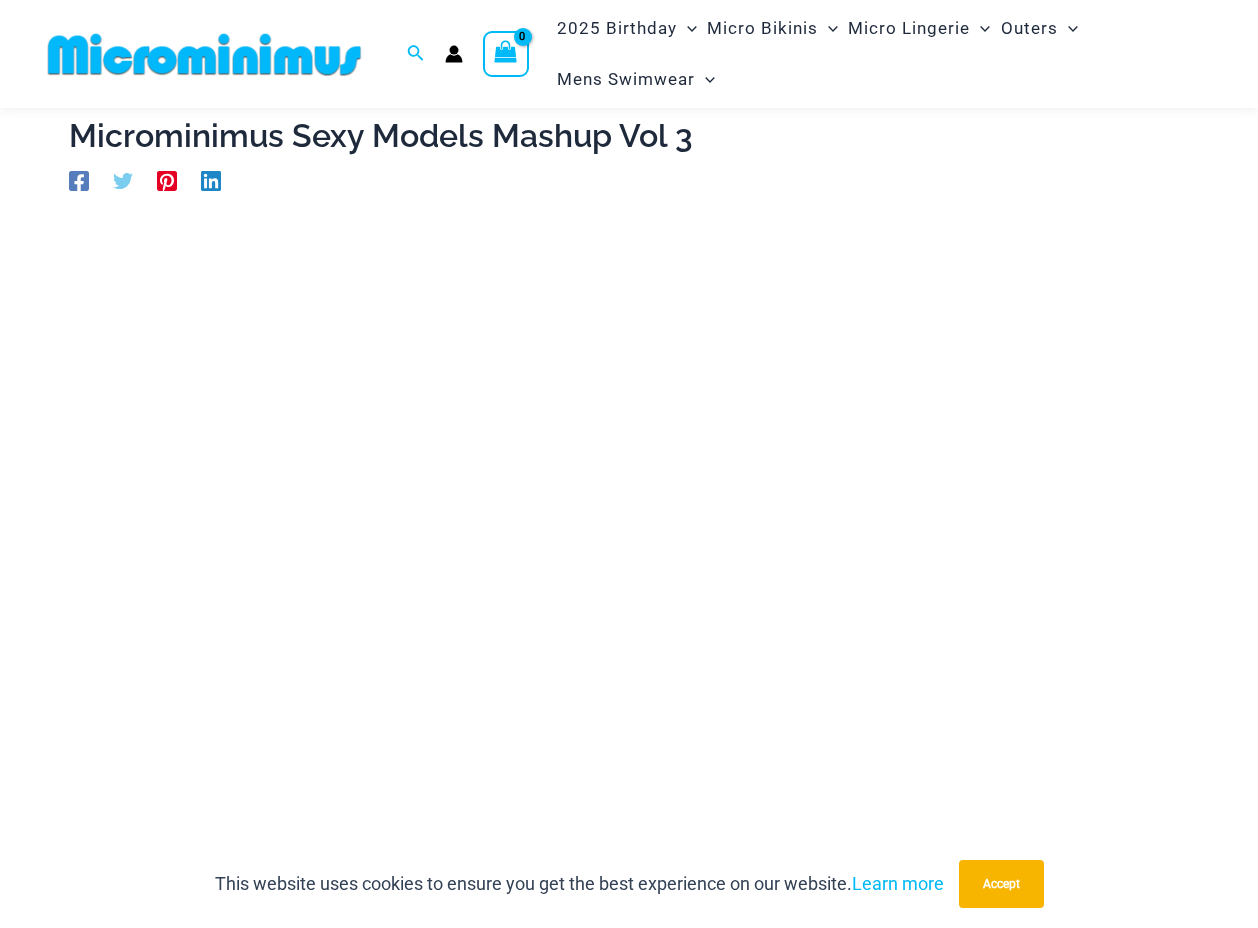 scroll, scrollTop: 0, scrollLeft: 0, axis: both 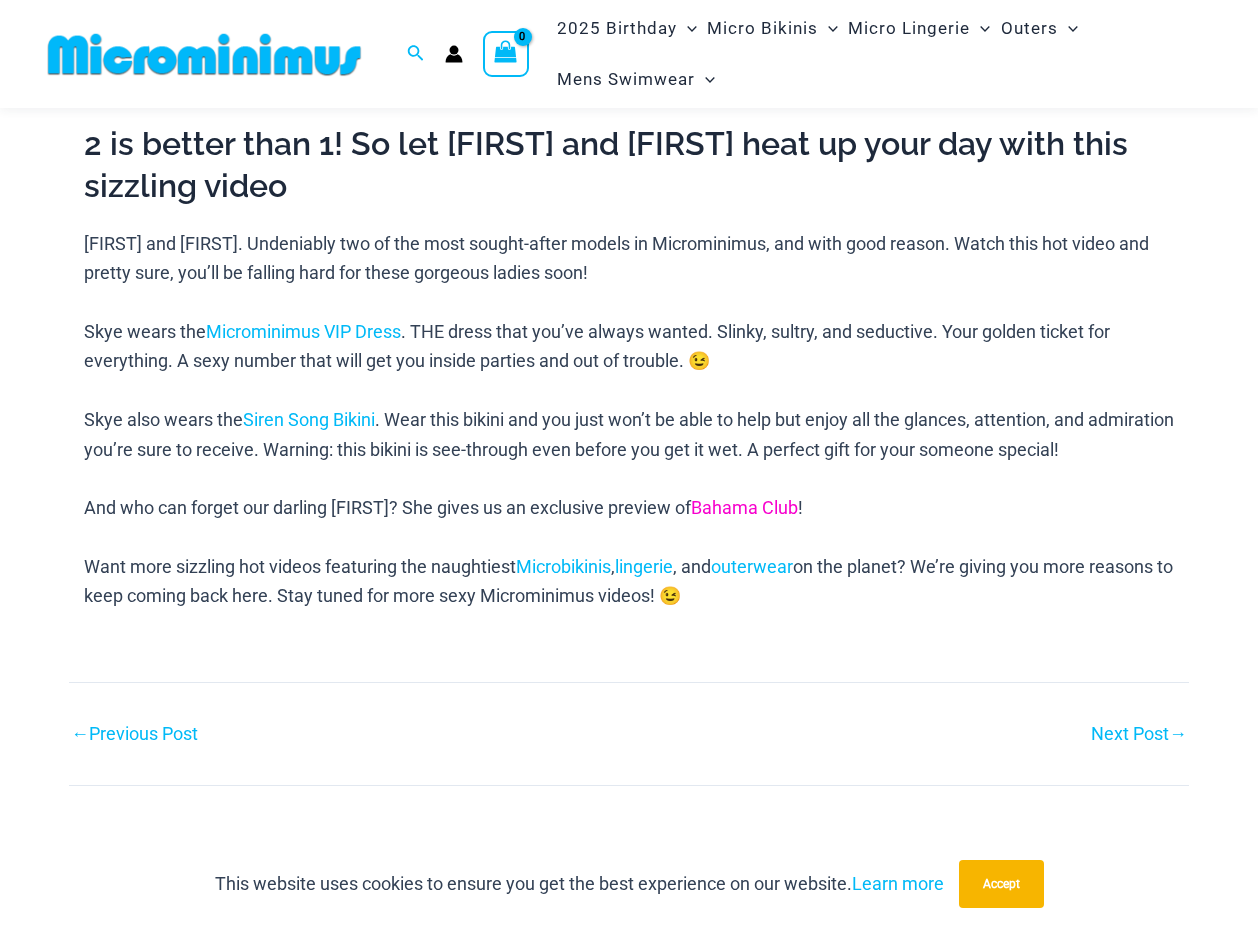 click on "Bahama Club" at bounding box center [744, 507] 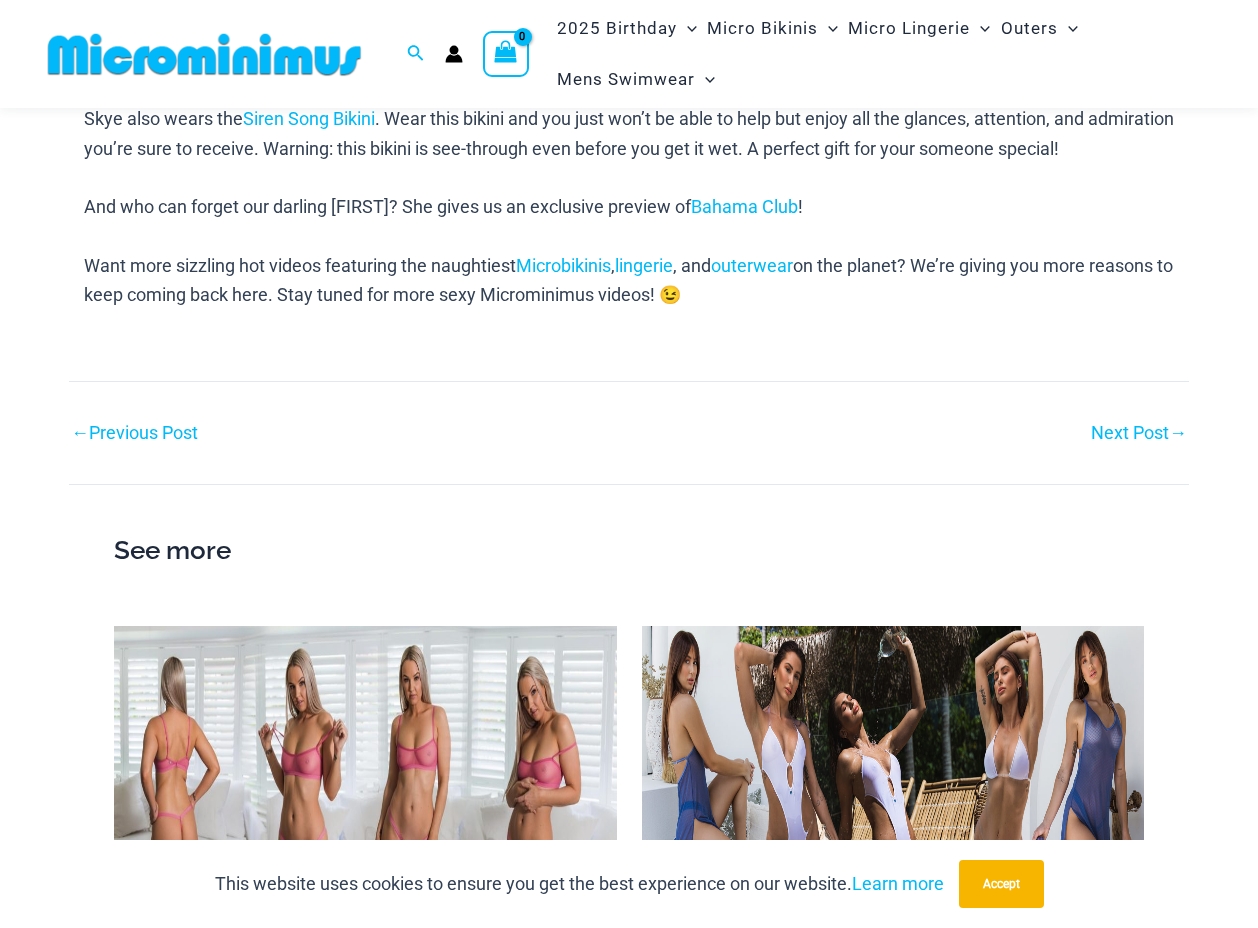 scroll, scrollTop: 1131, scrollLeft: 0, axis: vertical 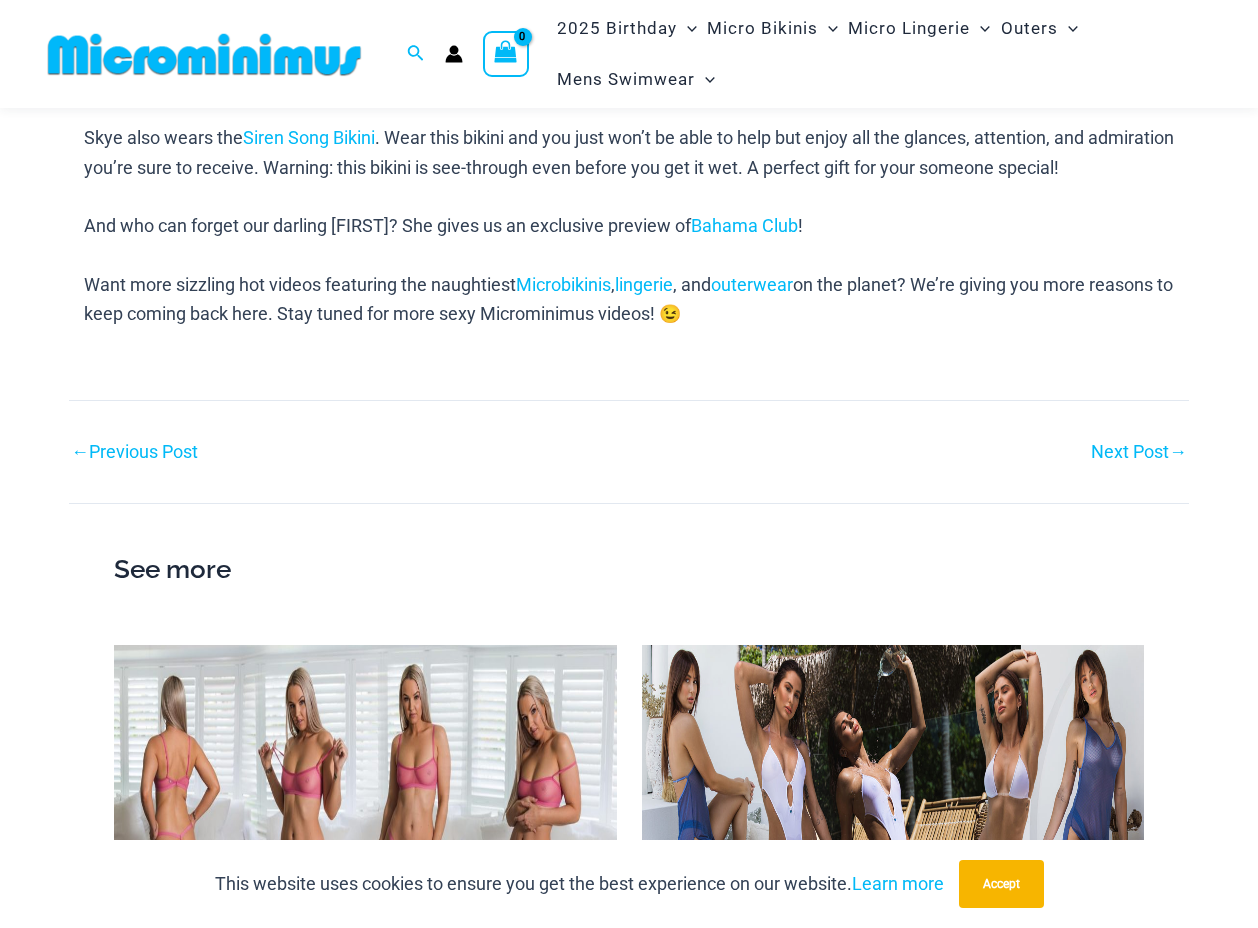 click on "Next Post  →" at bounding box center [1139, 452] 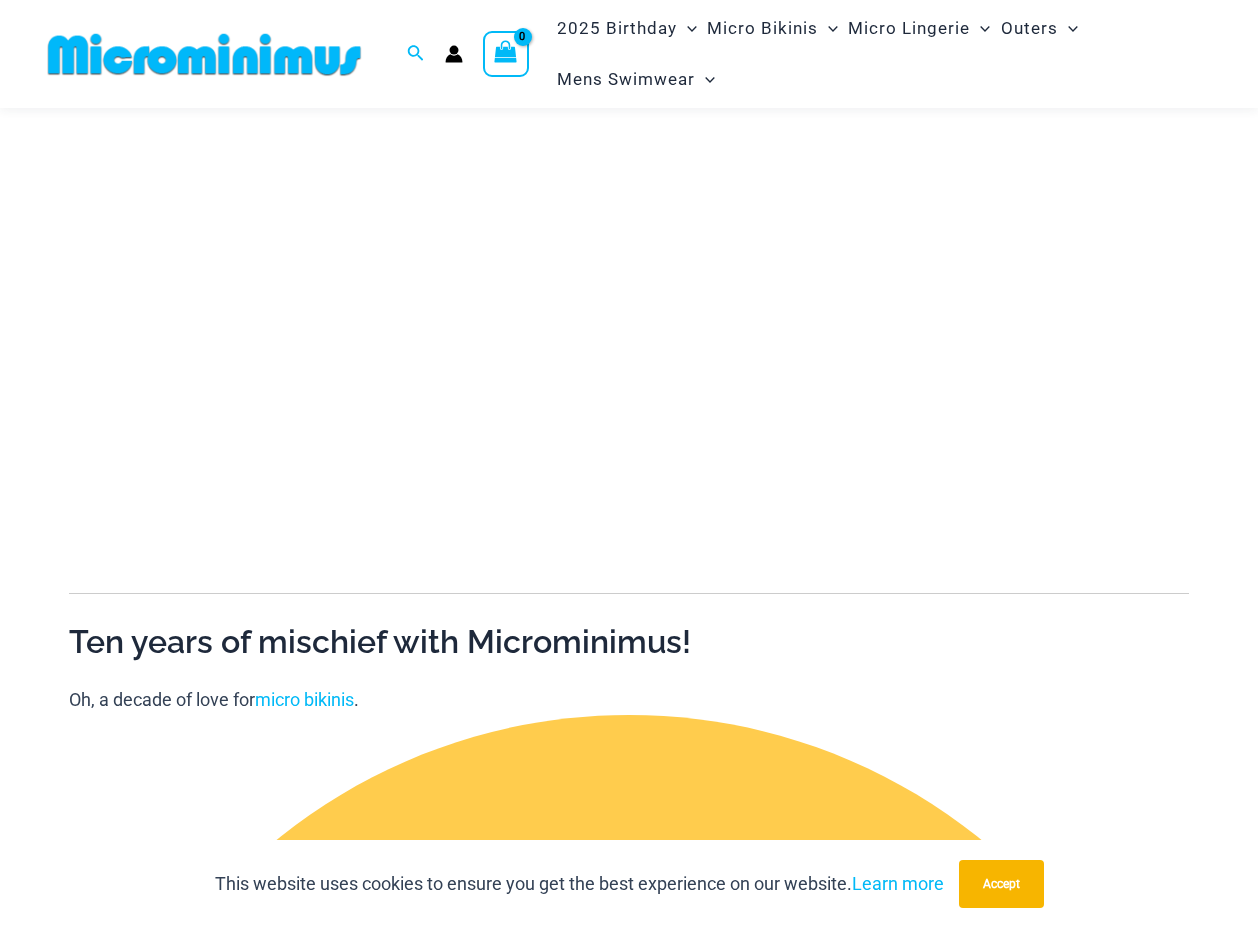 scroll, scrollTop: 400, scrollLeft: 0, axis: vertical 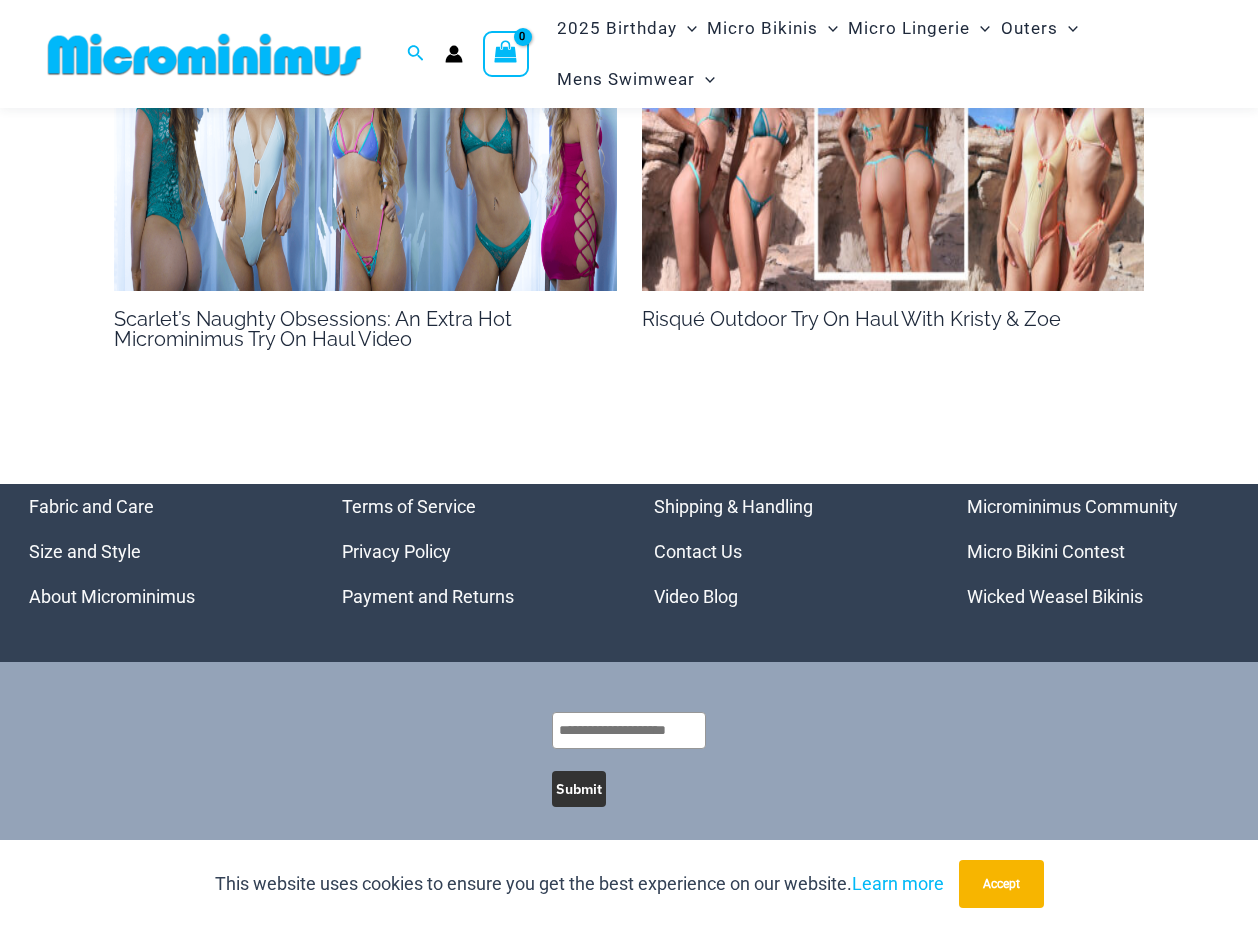click on "Video Blog" at bounding box center [696, 596] 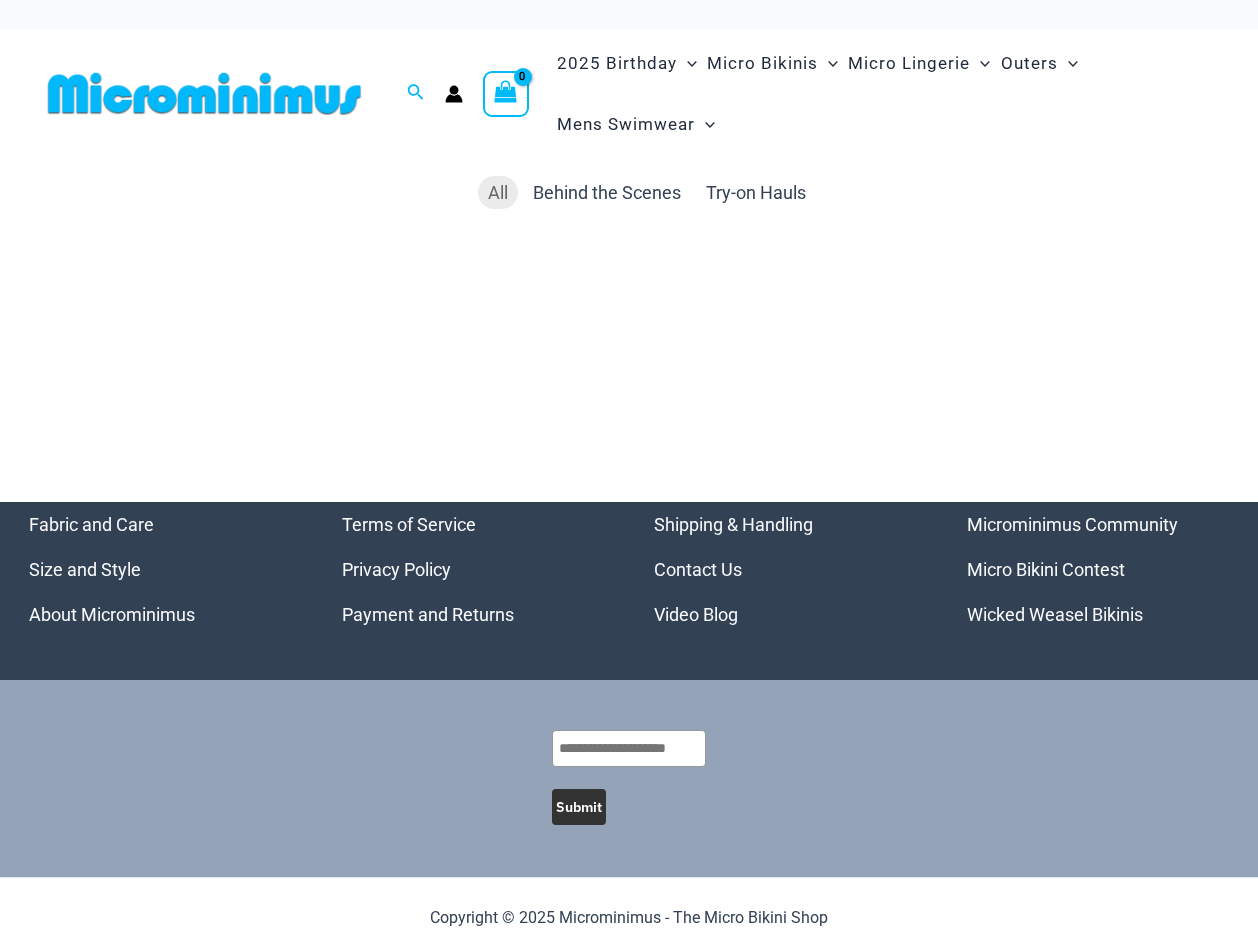 scroll, scrollTop: 0, scrollLeft: 0, axis: both 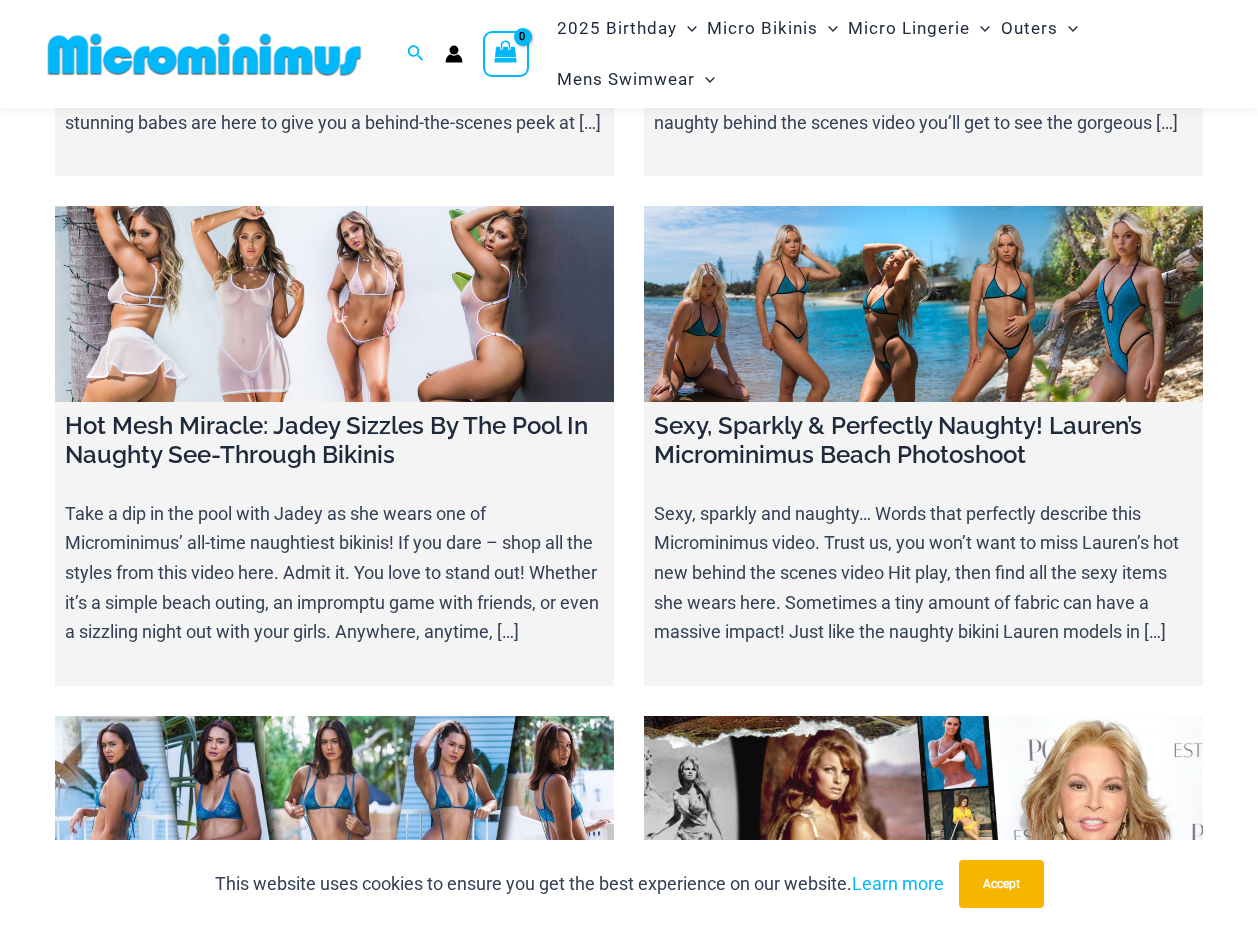 click at bounding box center (334, 304) 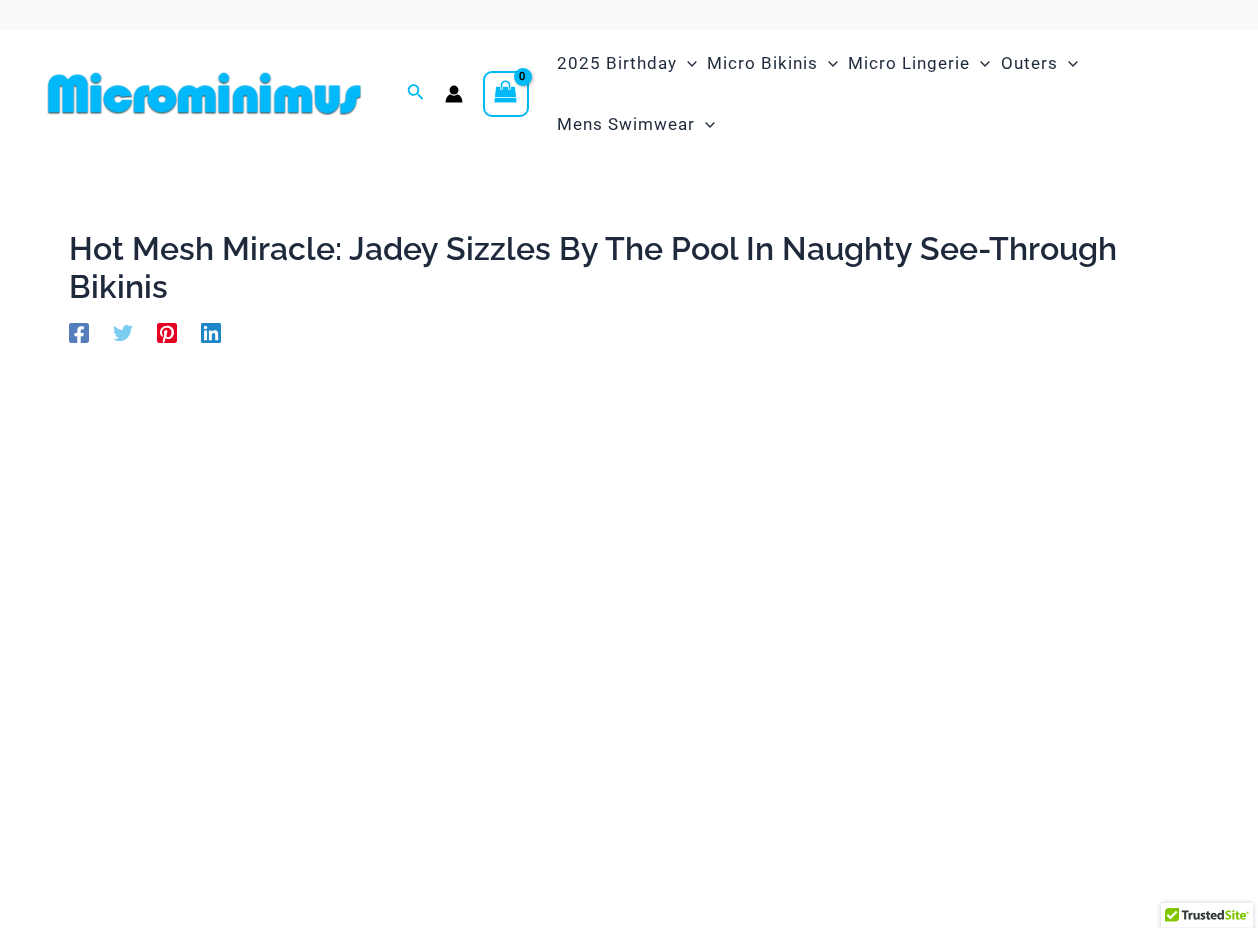 scroll, scrollTop: 0, scrollLeft: 0, axis: both 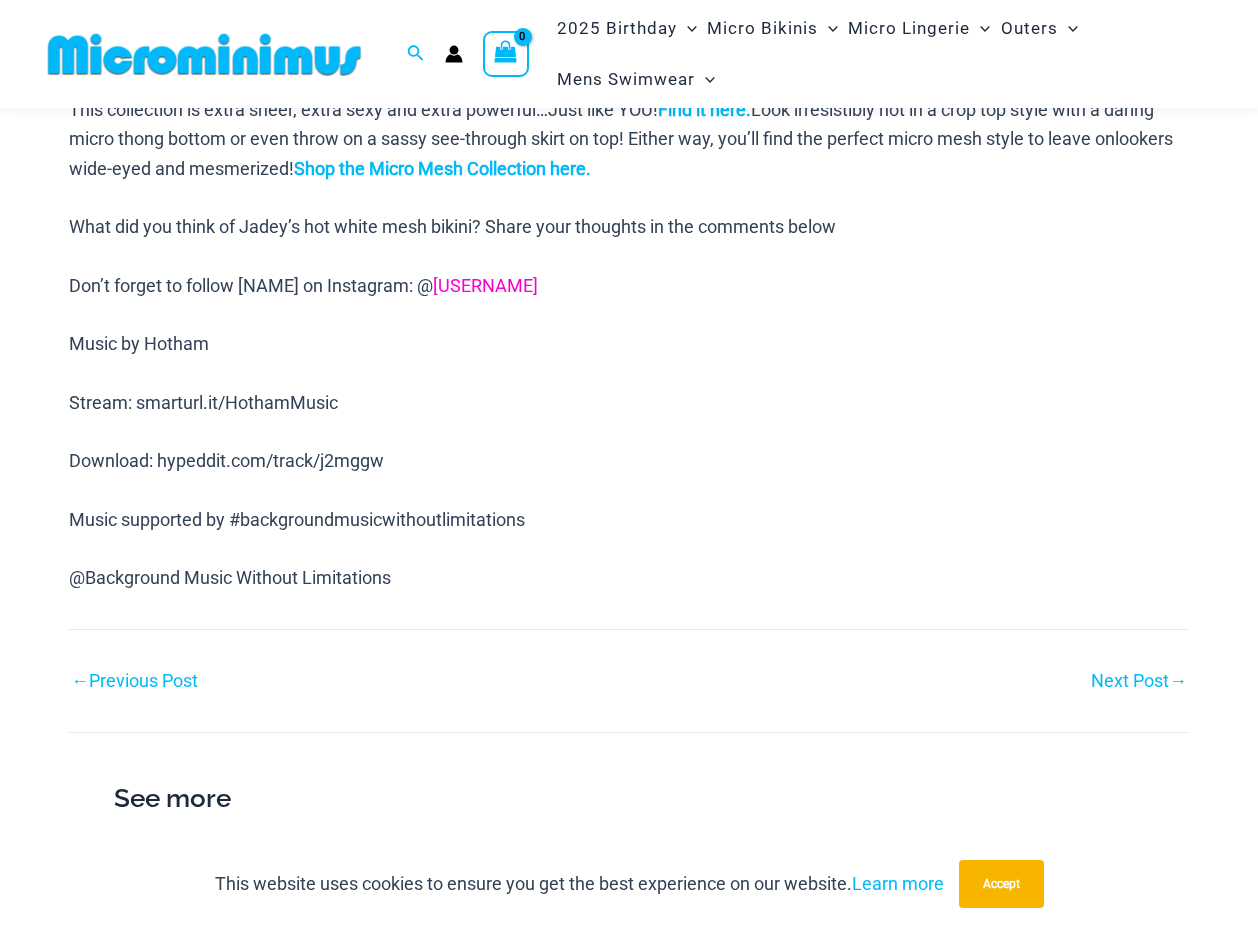 click on "[USERNAME]" at bounding box center (485, 285) 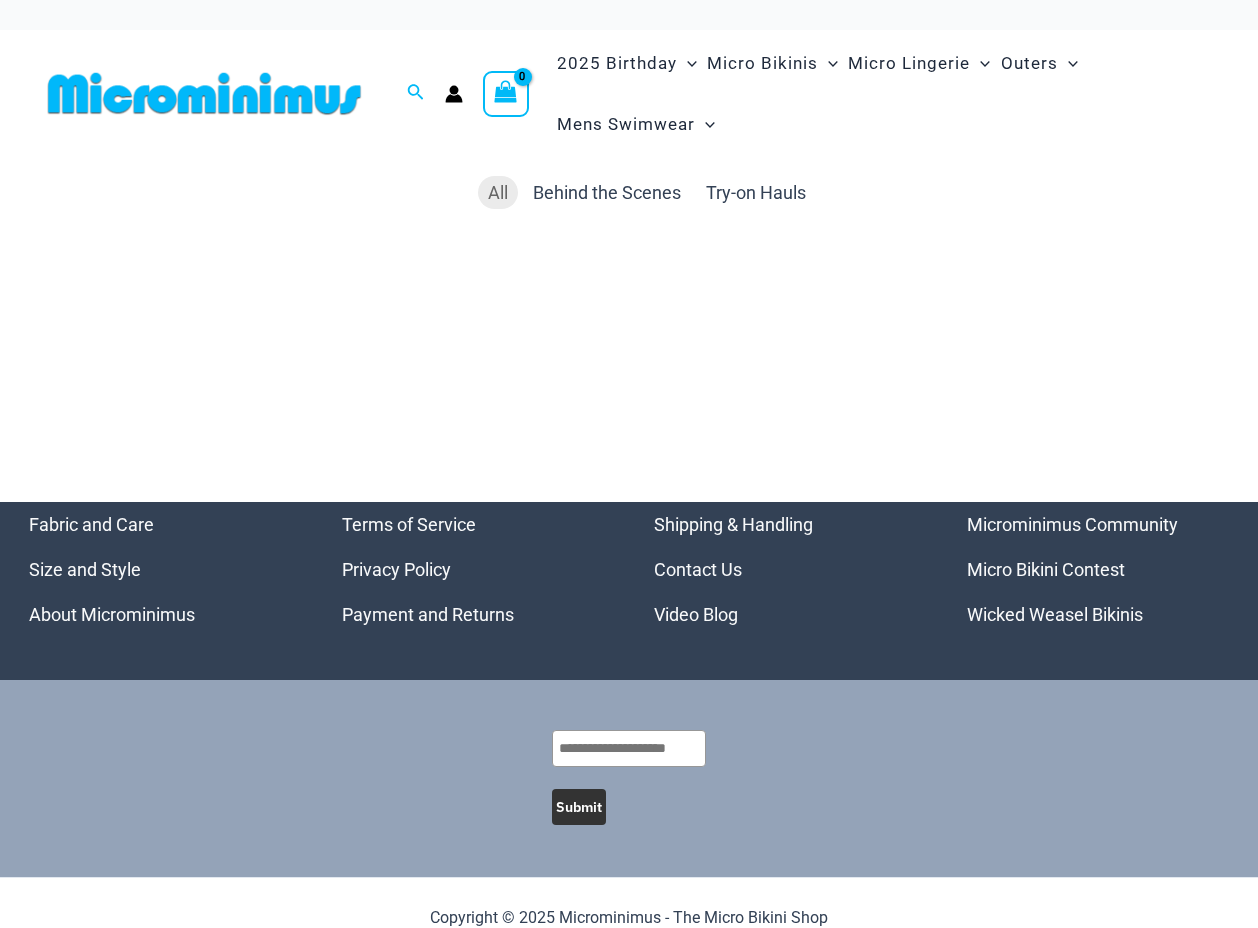 scroll, scrollTop: 0, scrollLeft: 0, axis: both 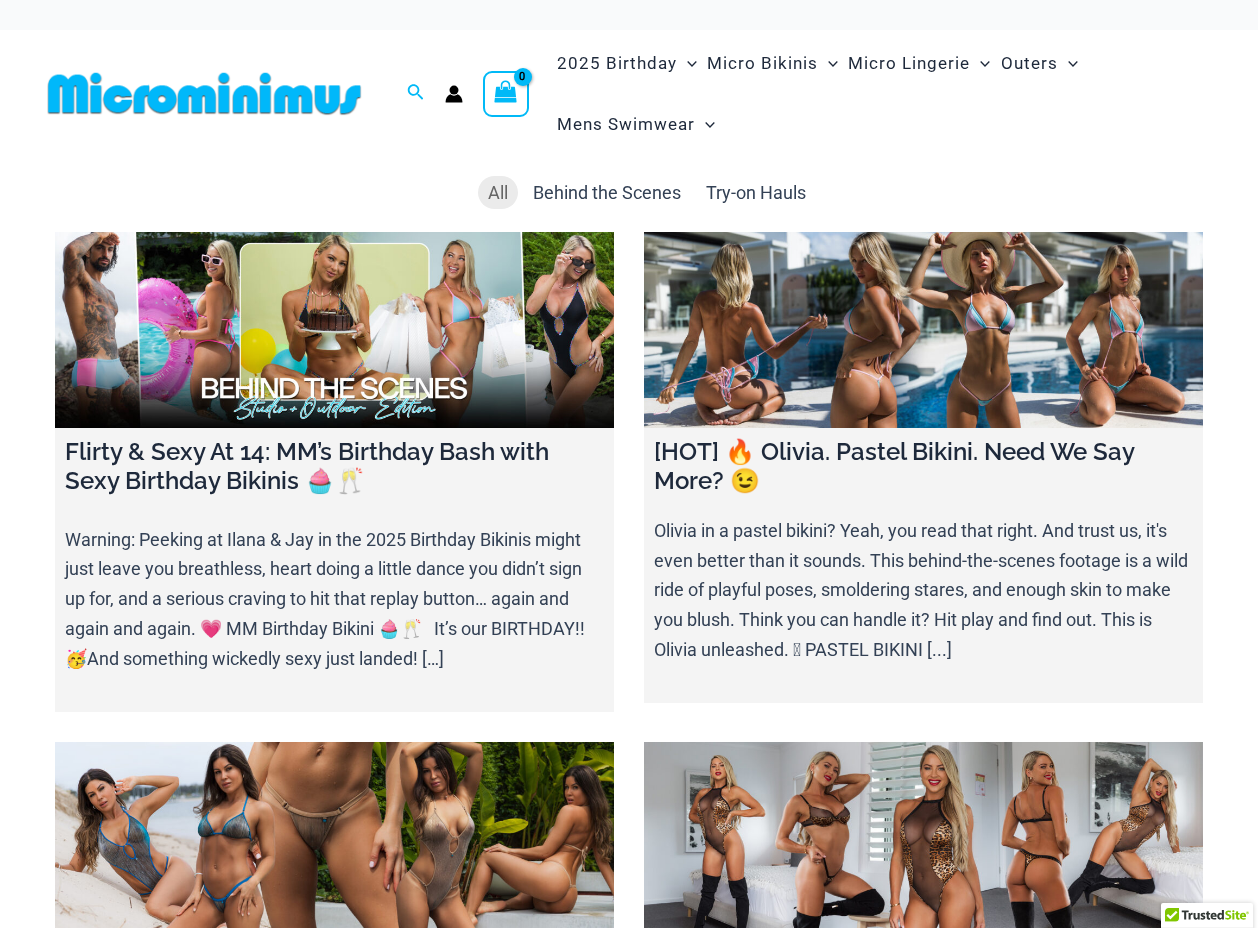 click on "2025 Birthday
Menu Toggle
Matt Neon Sky
Sheer Midnight Rainbow
Micro Bikinis
Menu Toggle
Sexy Bikini Sets
Bikini Tops
Bikini Bottoms
Menu Toggle
Tri-Back Thongs
String Back Thongs
Brazilian Cheekys
Sexy One Piece Monokinis
Menu Toggle
Sling Bikinis" at bounding box center [883, 94] 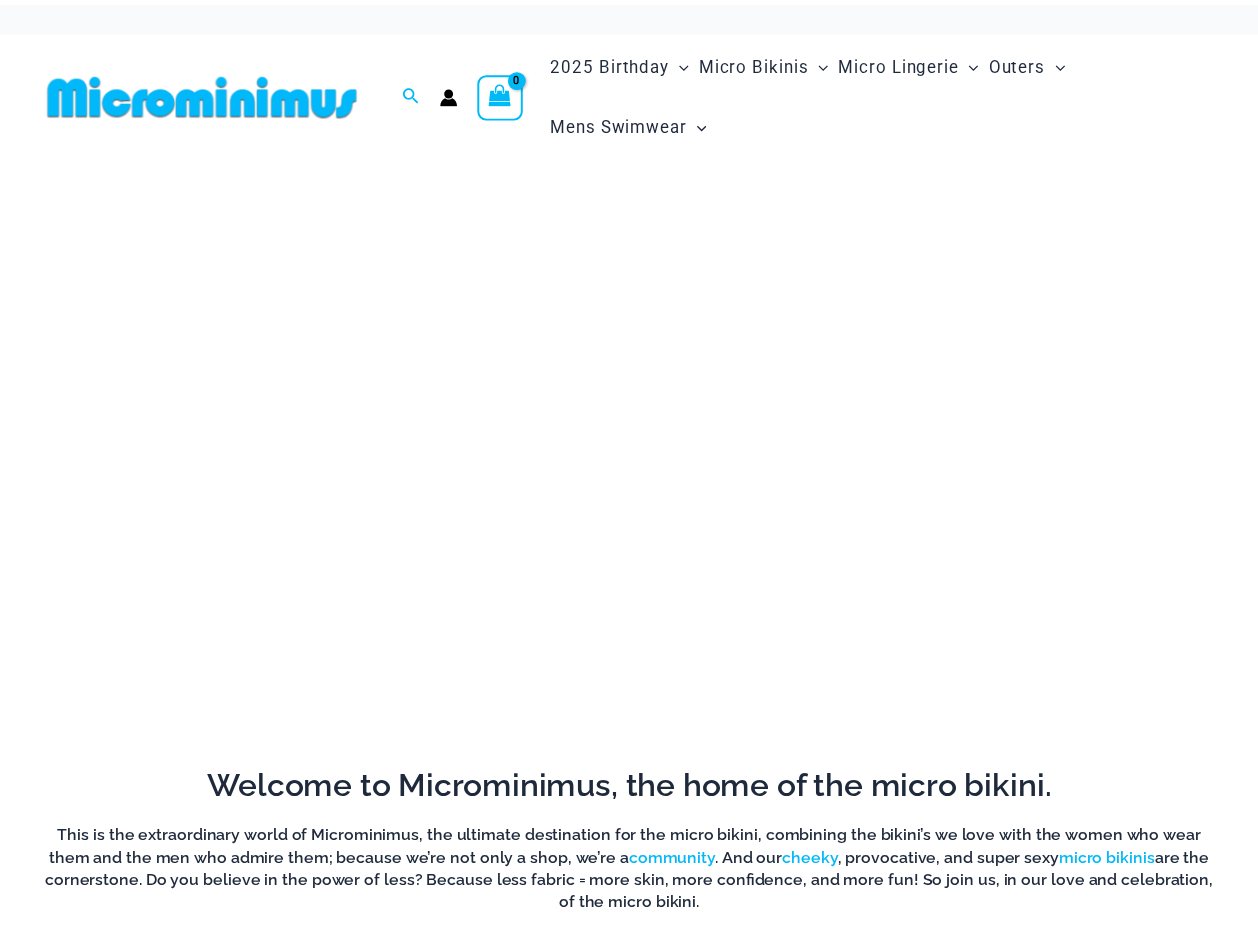 scroll, scrollTop: 0, scrollLeft: 0, axis: both 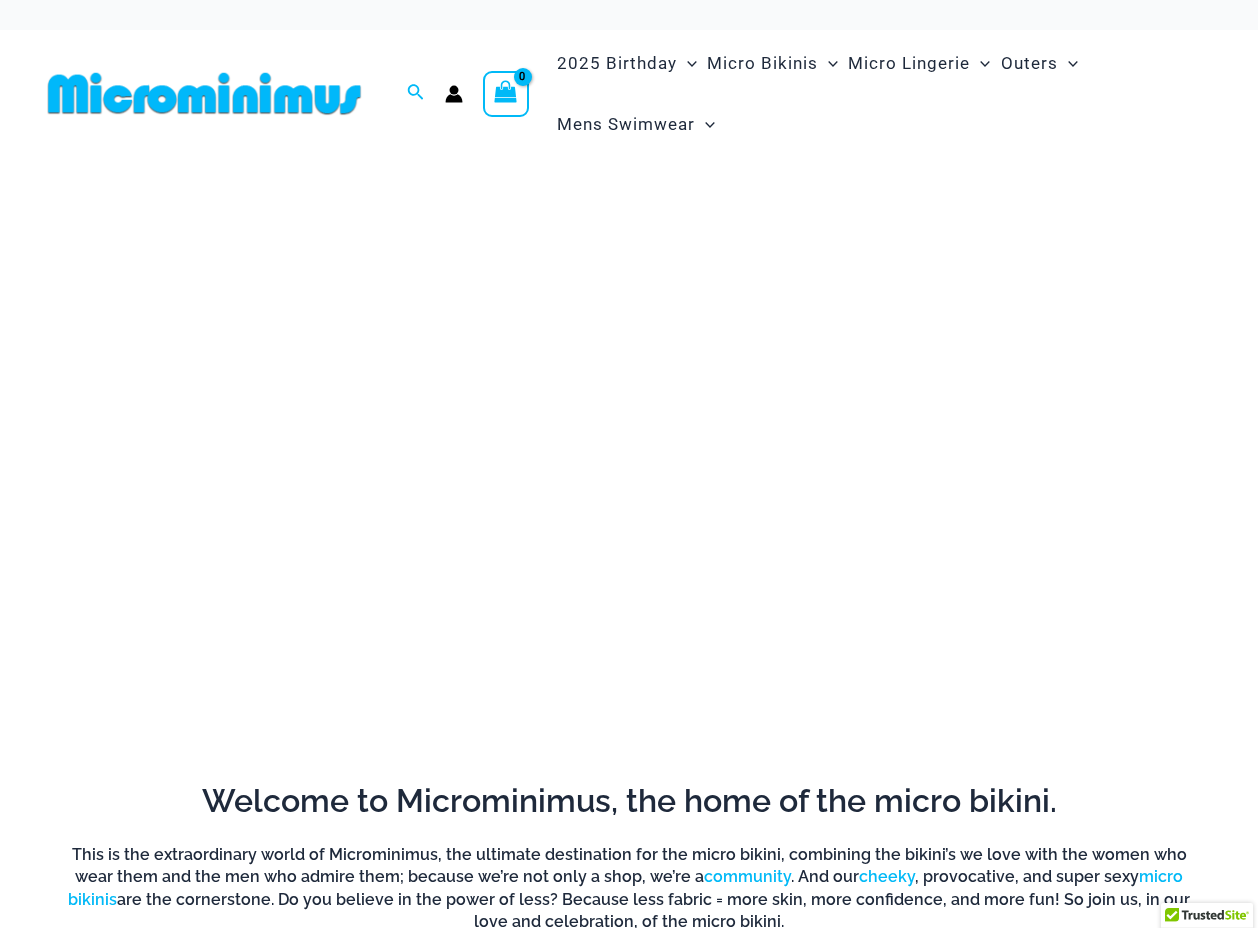 click at bounding box center [454, 94] 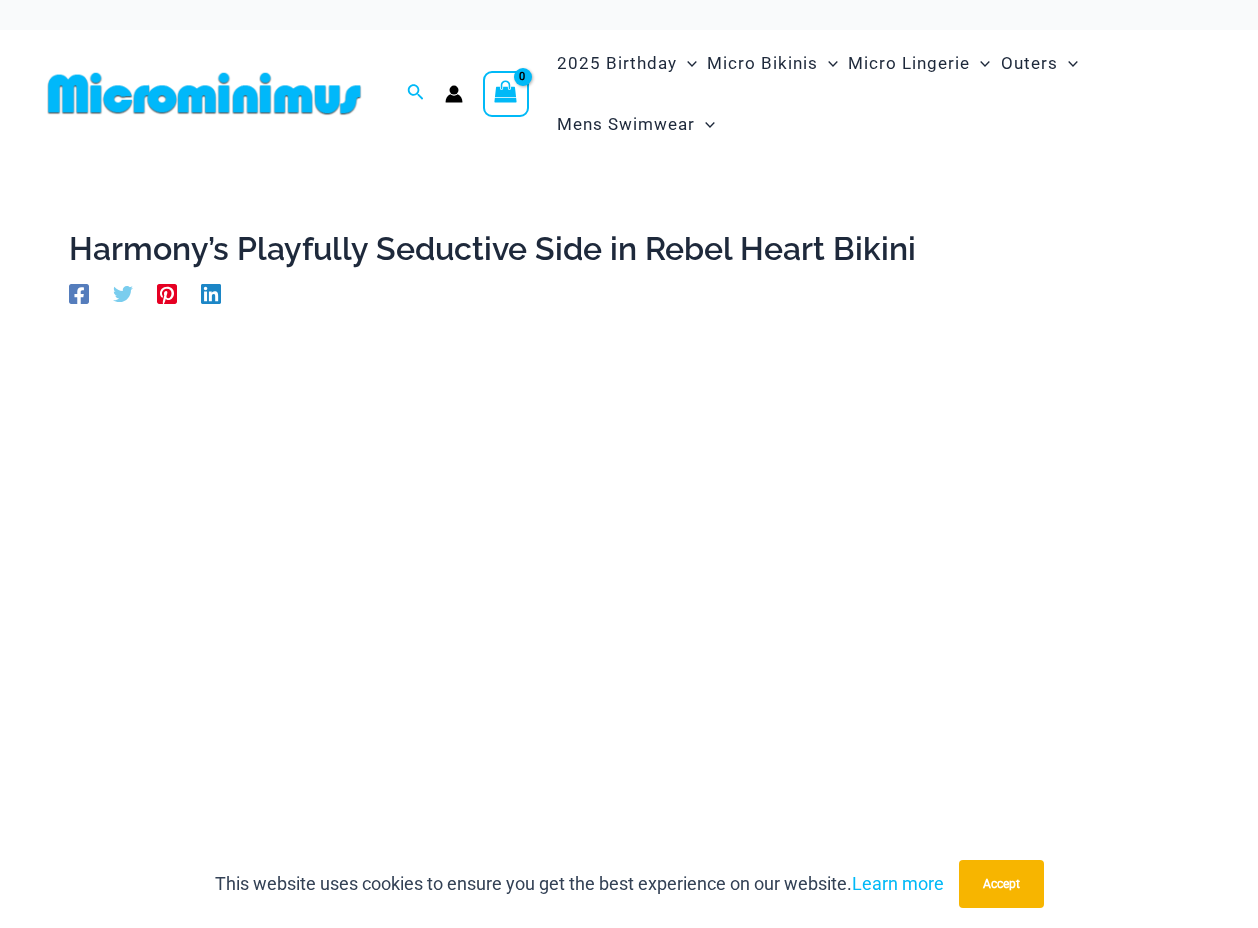 scroll, scrollTop: 0, scrollLeft: 0, axis: both 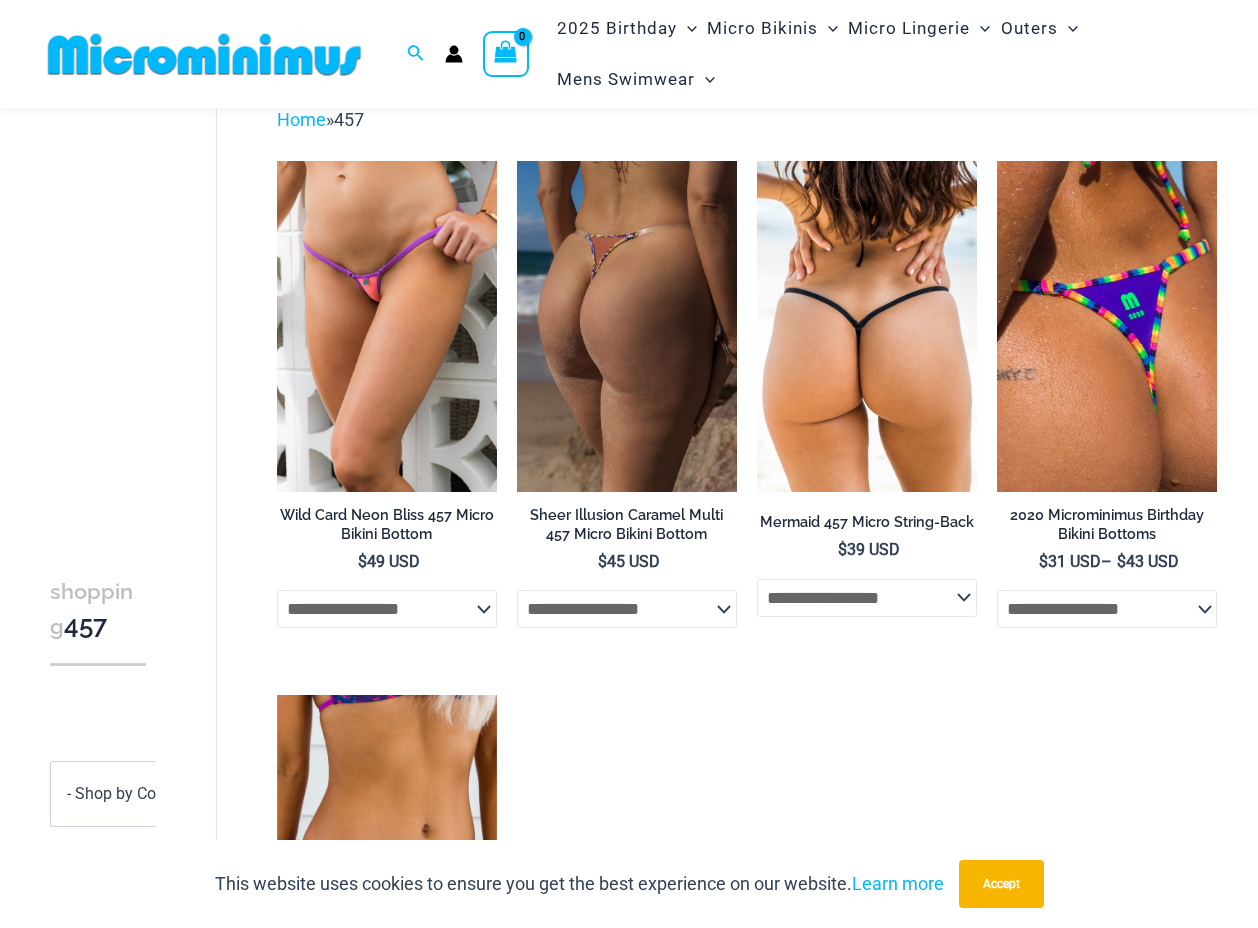 click at bounding box center (627, 326) 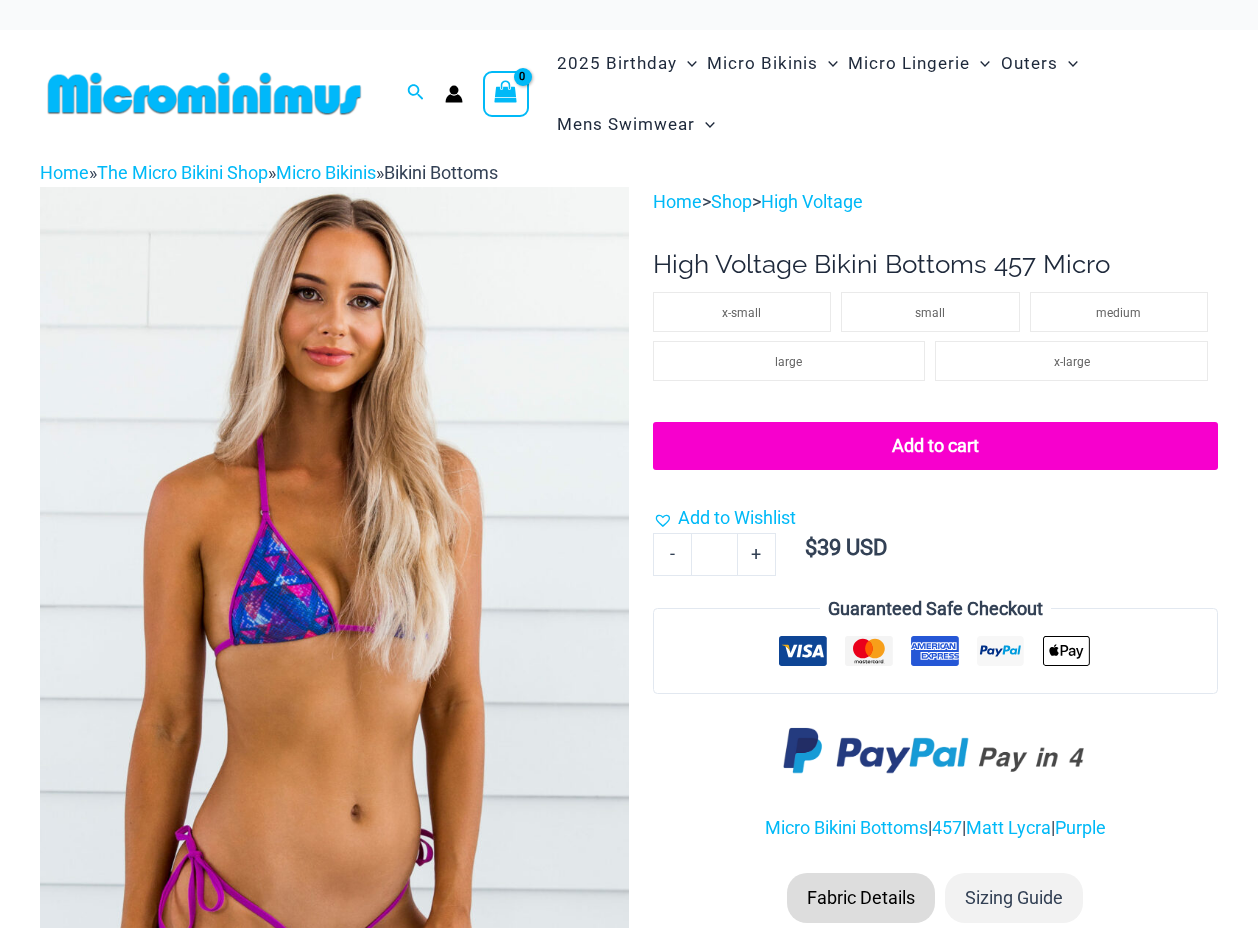 scroll, scrollTop: 0, scrollLeft: 0, axis: both 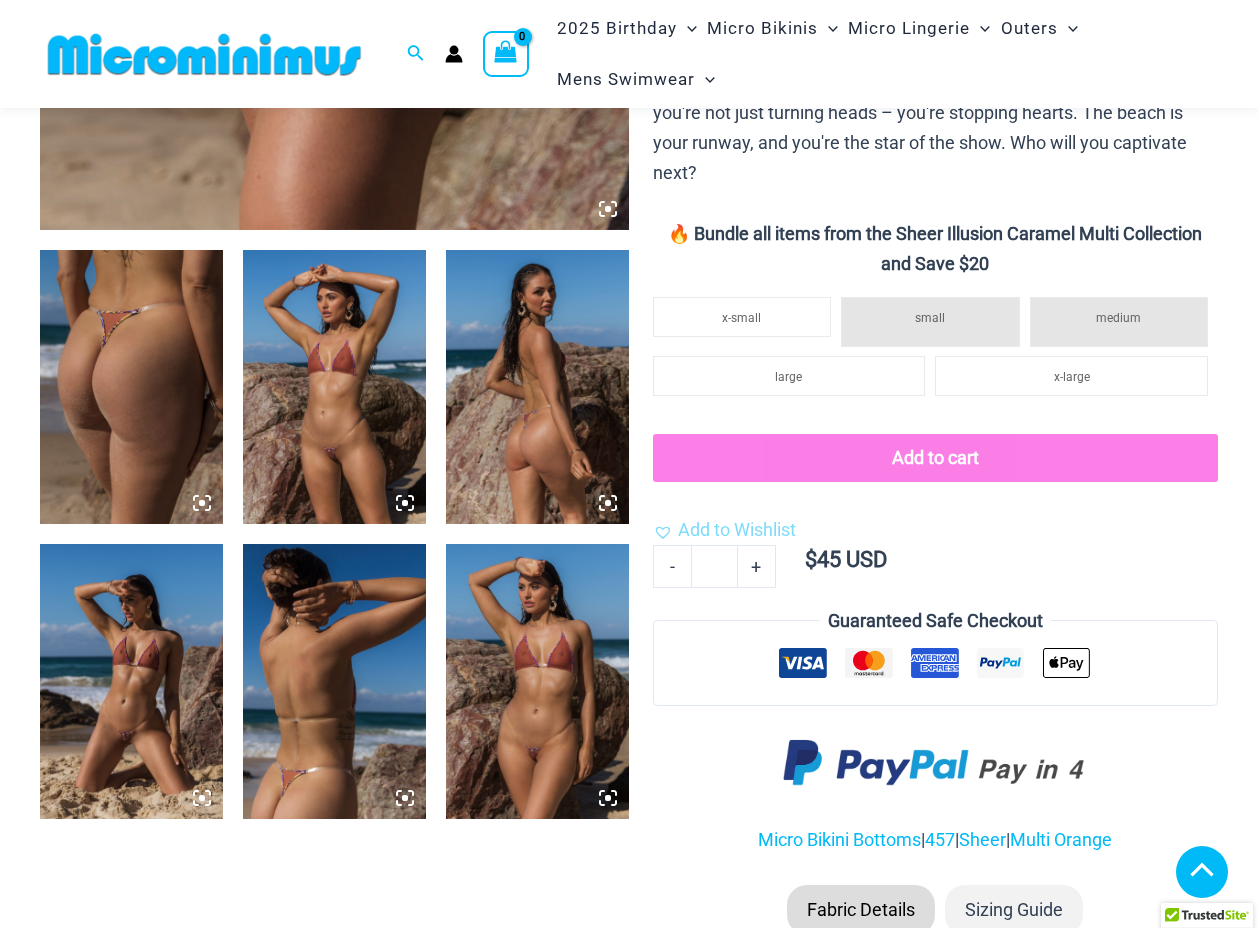 click at bounding box center [334, 387] 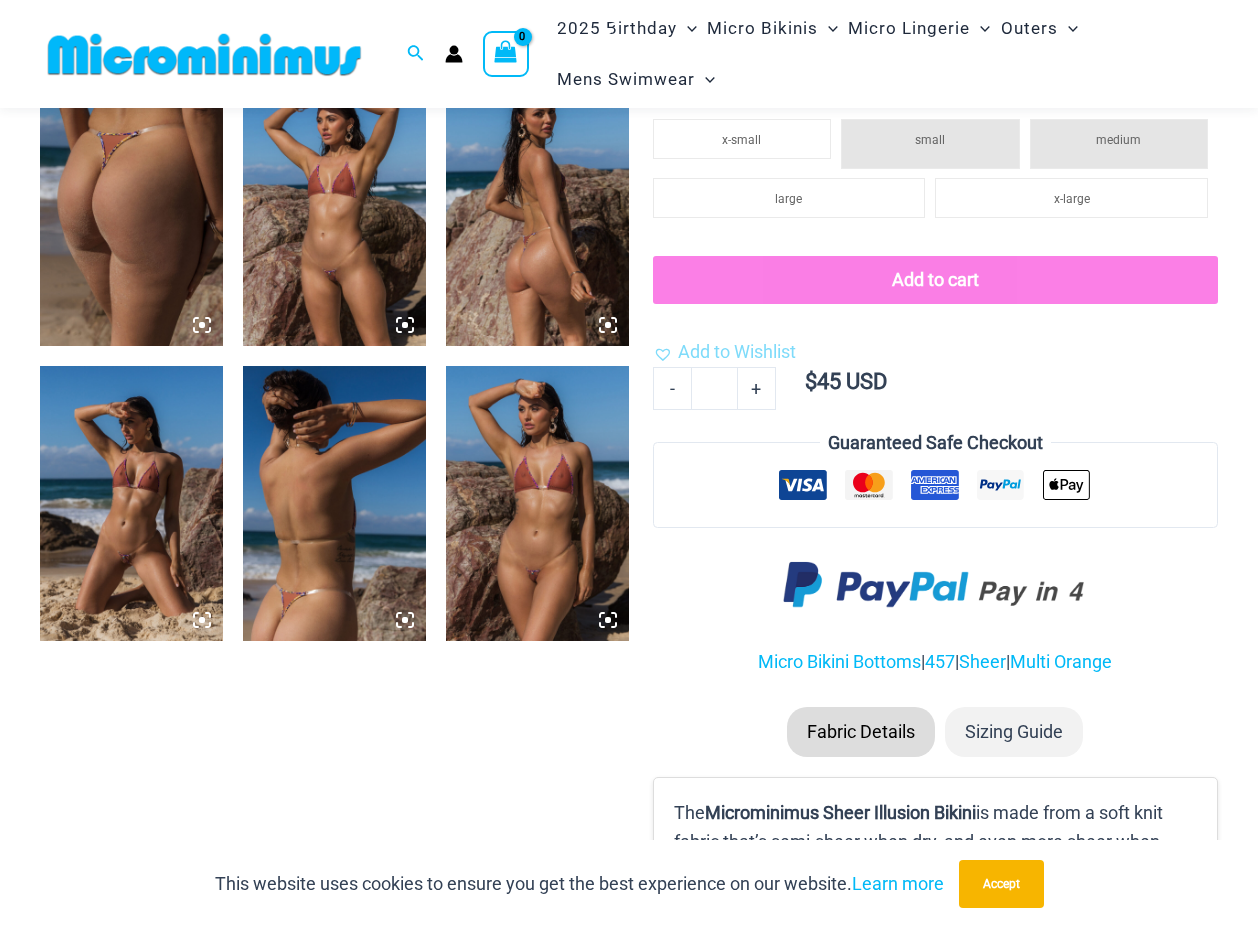 scroll, scrollTop: 1039, scrollLeft: 0, axis: vertical 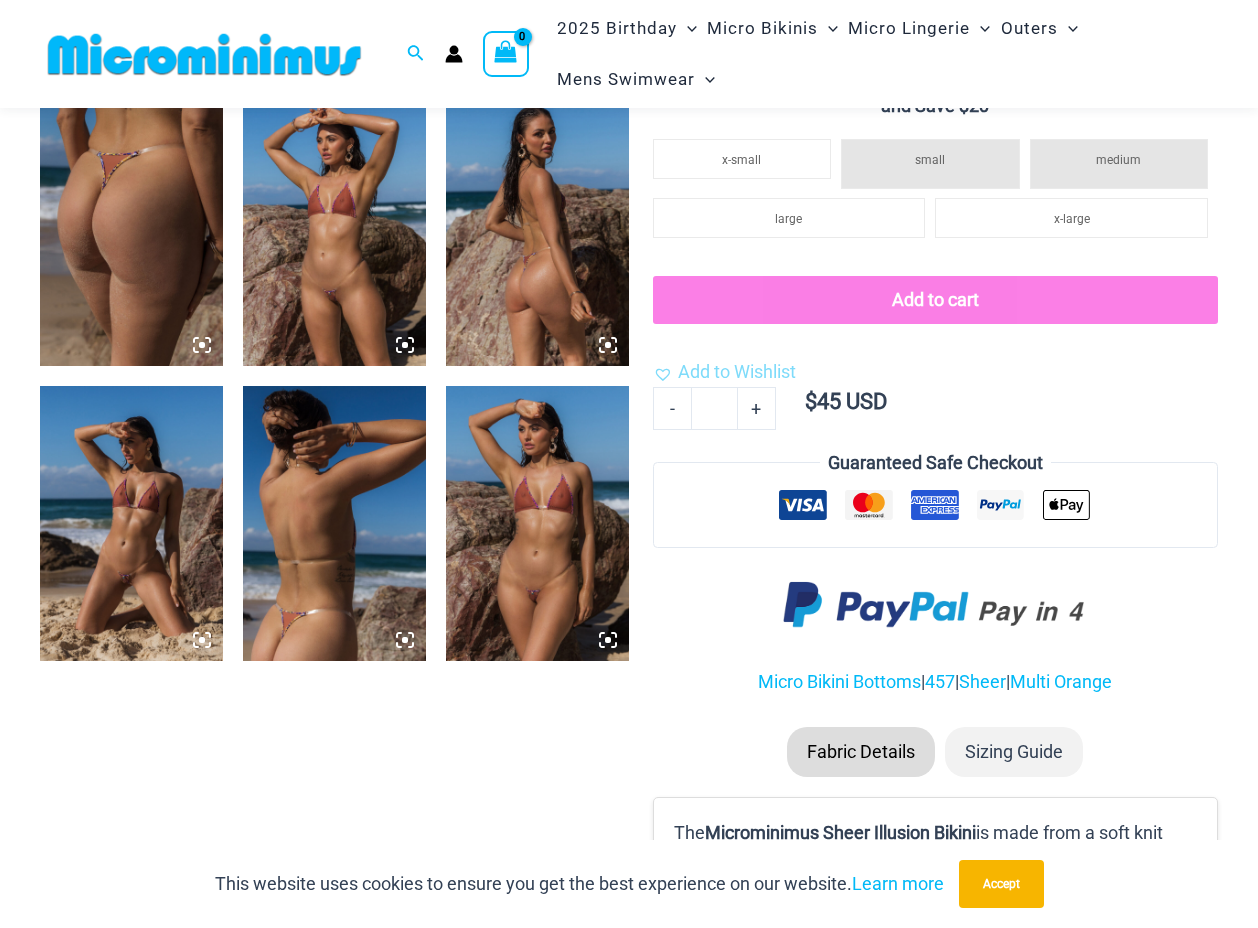 click at bounding box center [131, 523] 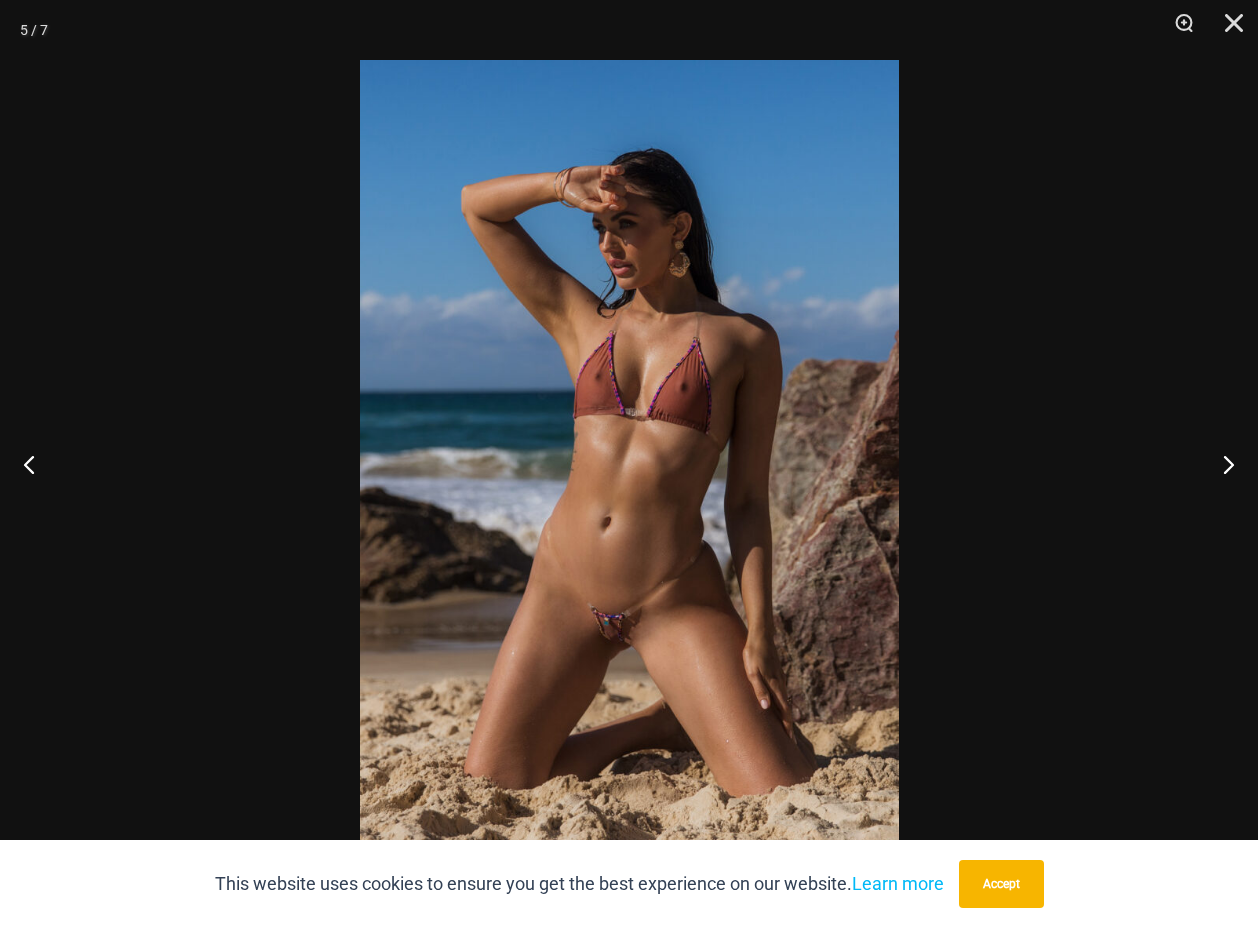 click at bounding box center [629, 464] 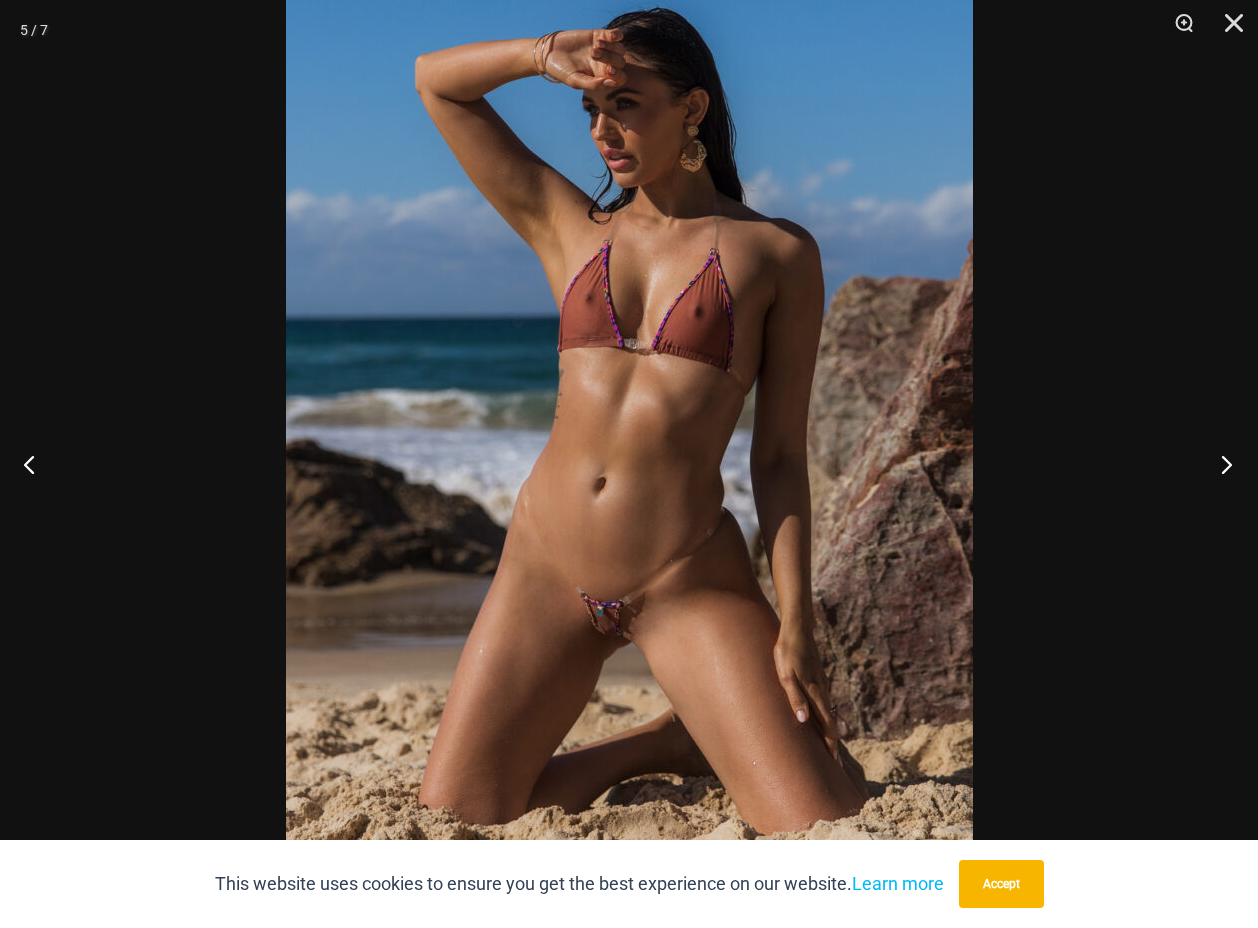 click at bounding box center [1220, 464] 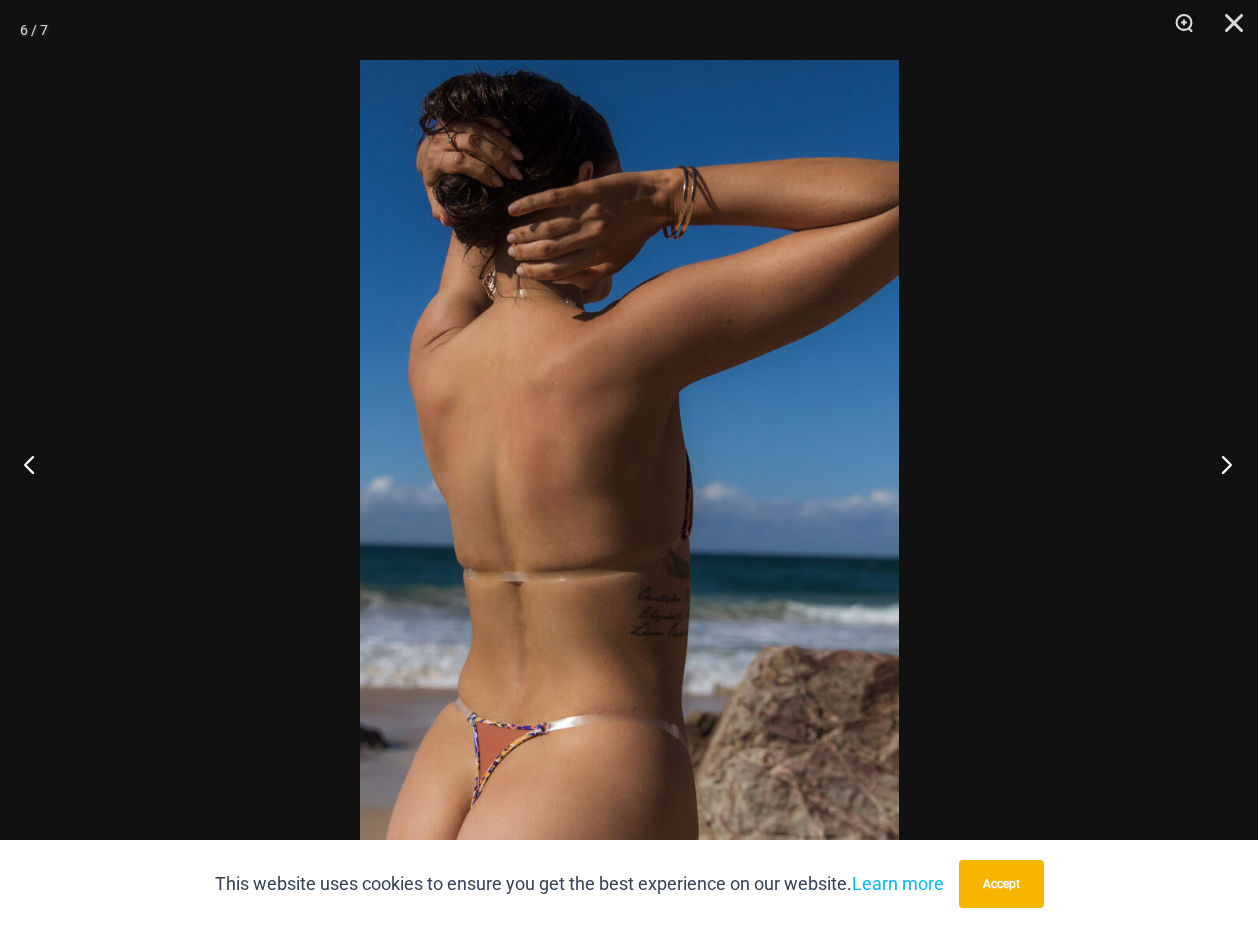 click at bounding box center (1220, 464) 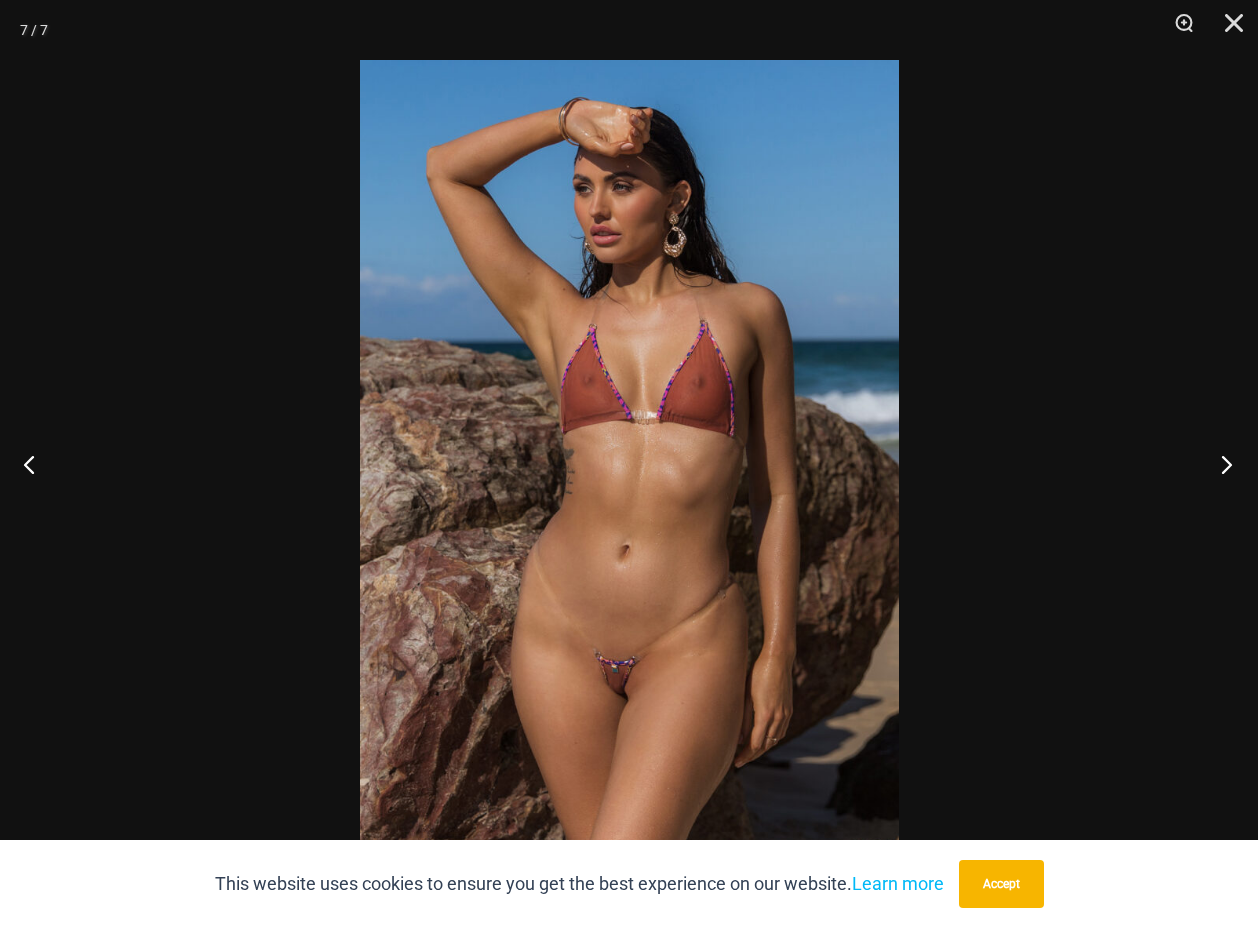 click at bounding box center (1220, 464) 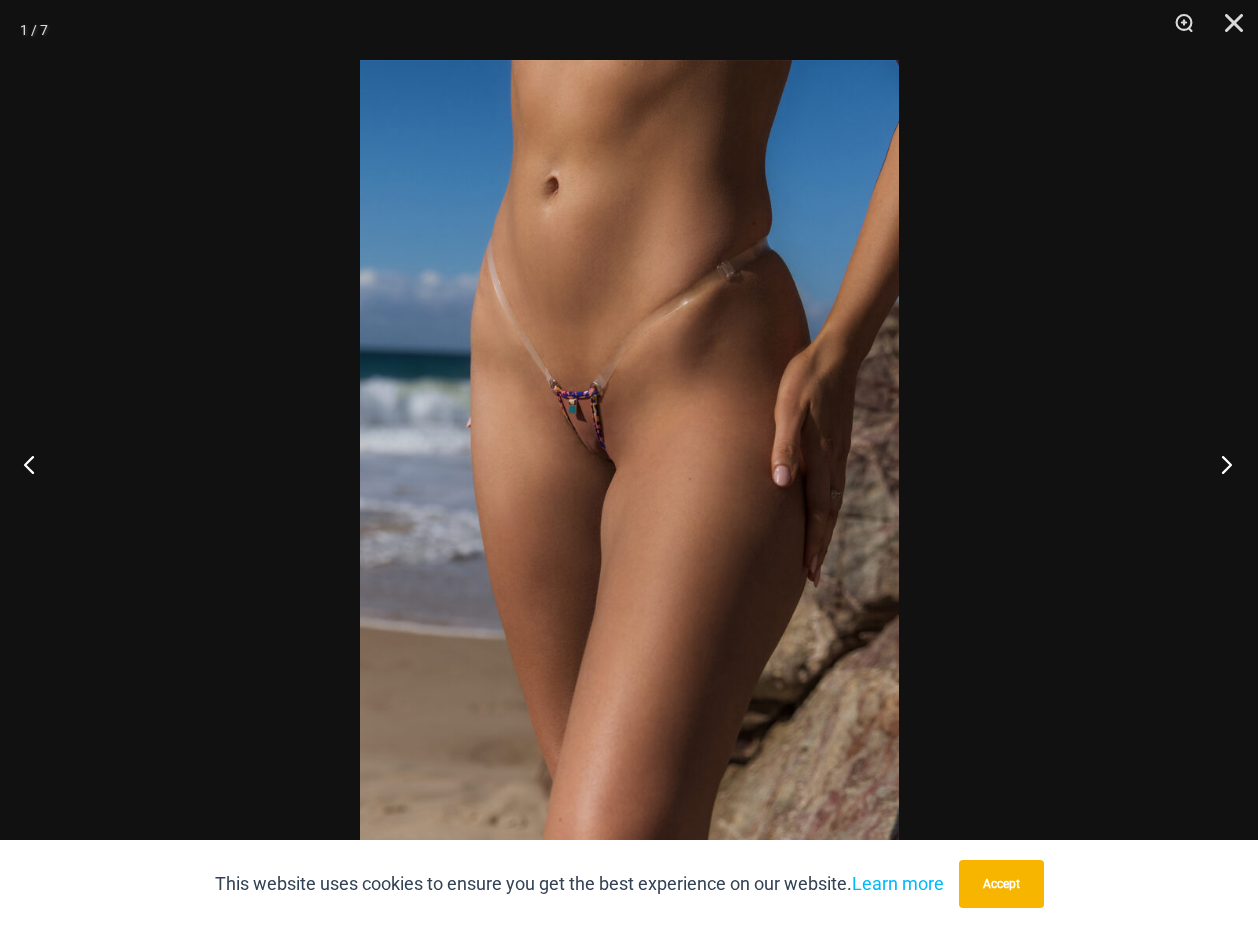 click at bounding box center (1220, 464) 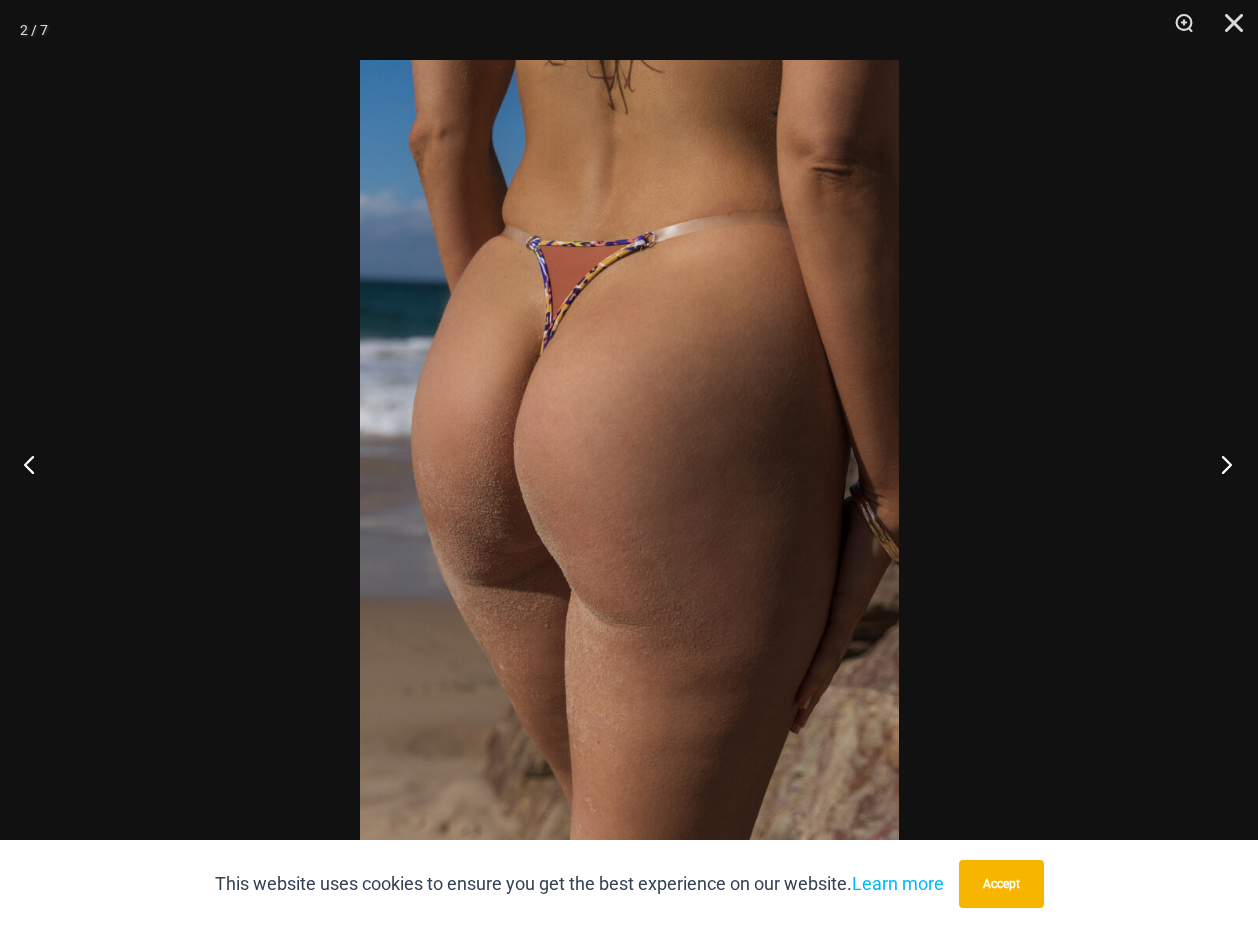 click at bounding box center (1220, 464) 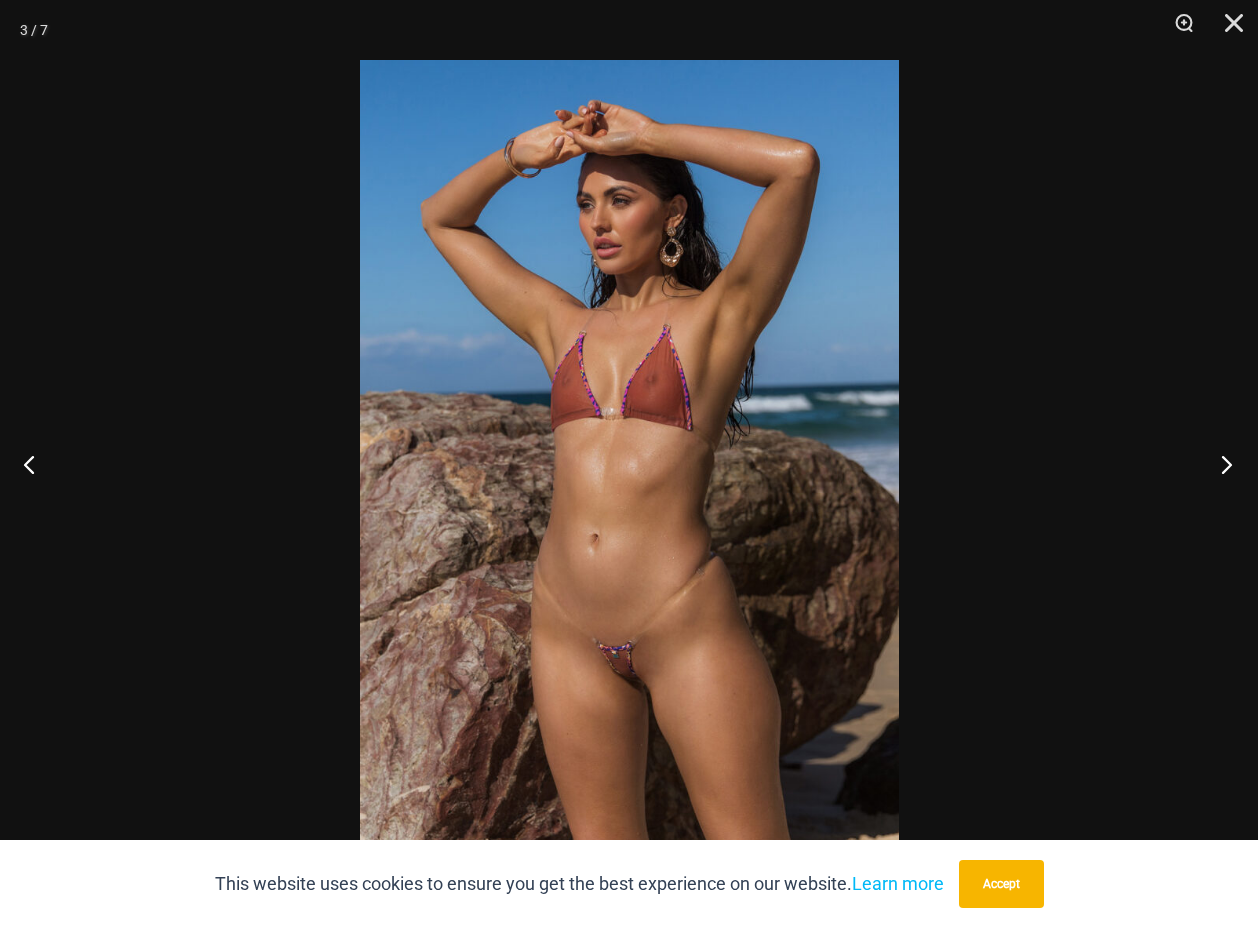 click at bounding box center [1220, 464] 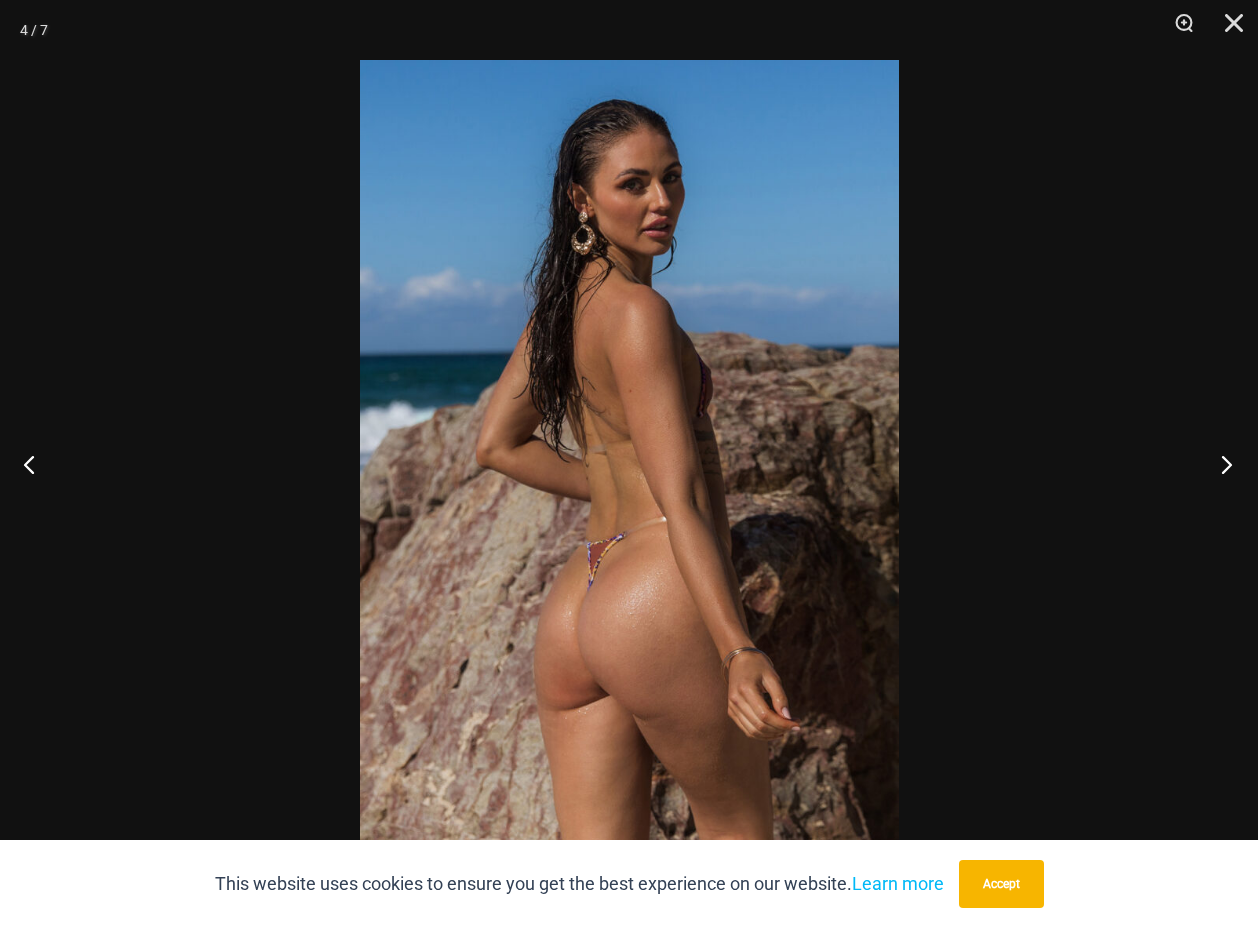 click at bounding box center [1220, 464] 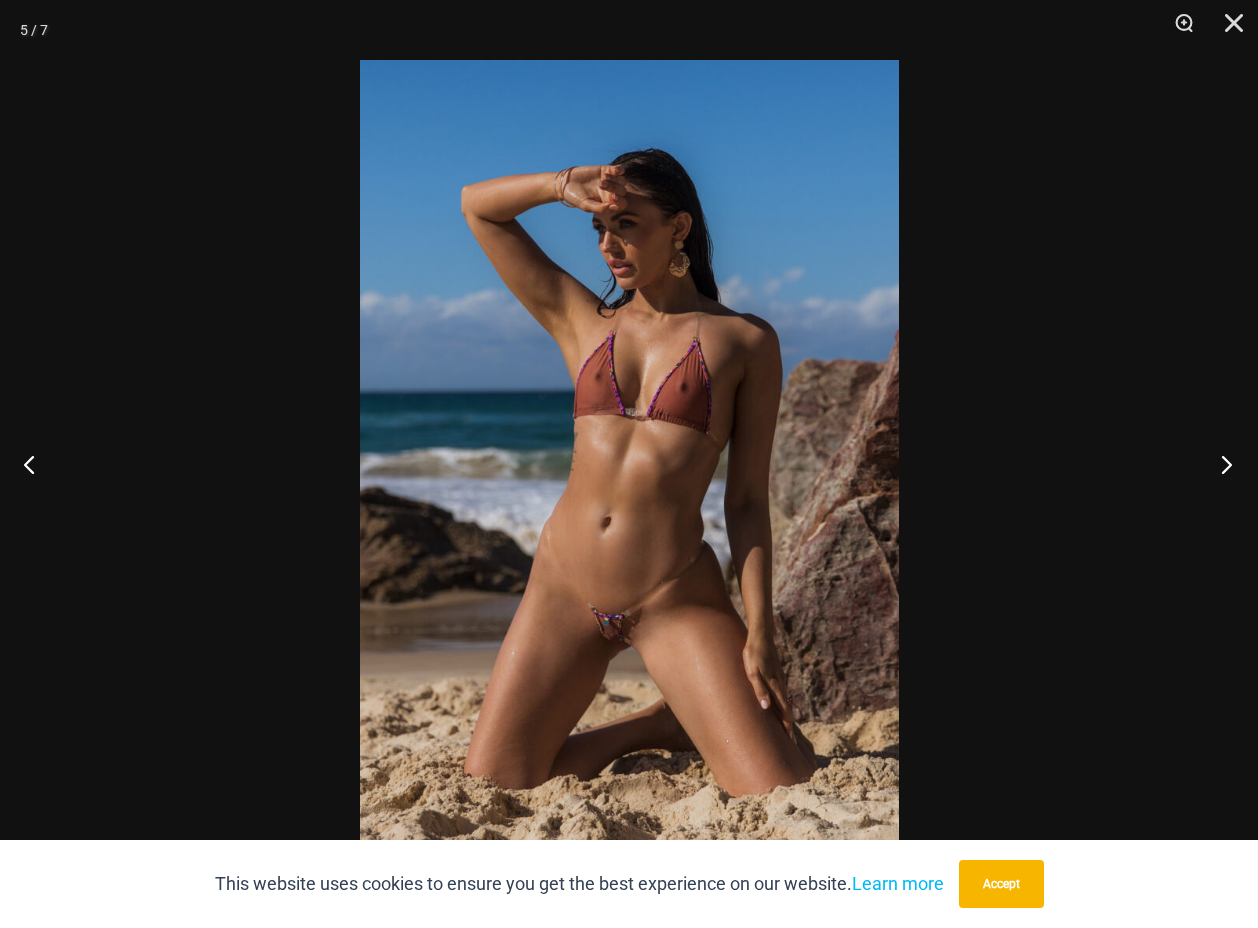 click at bounding box center [1220, 464] 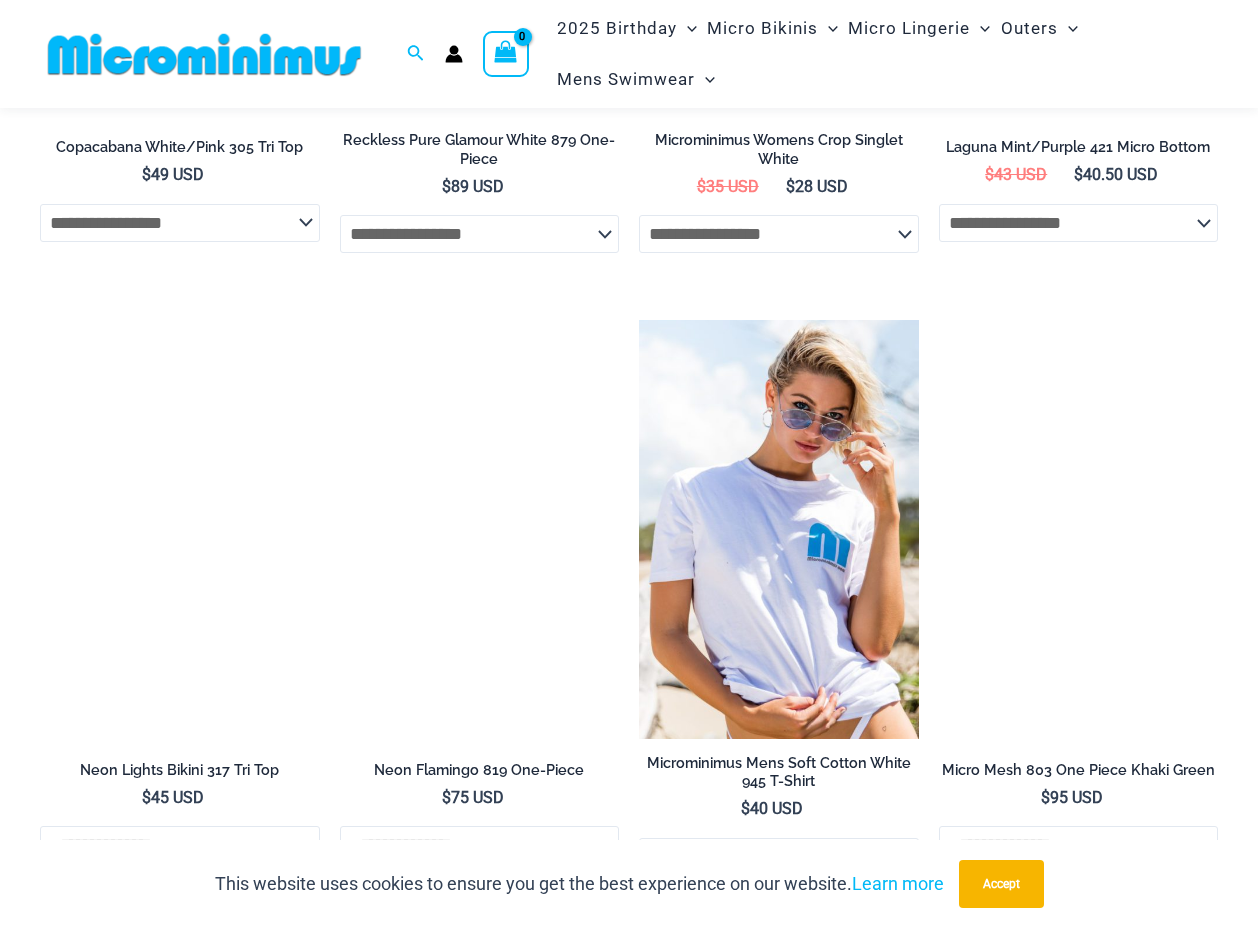 scroll, scrollTop: 3808, scrollLeft: 0, axis: vertical 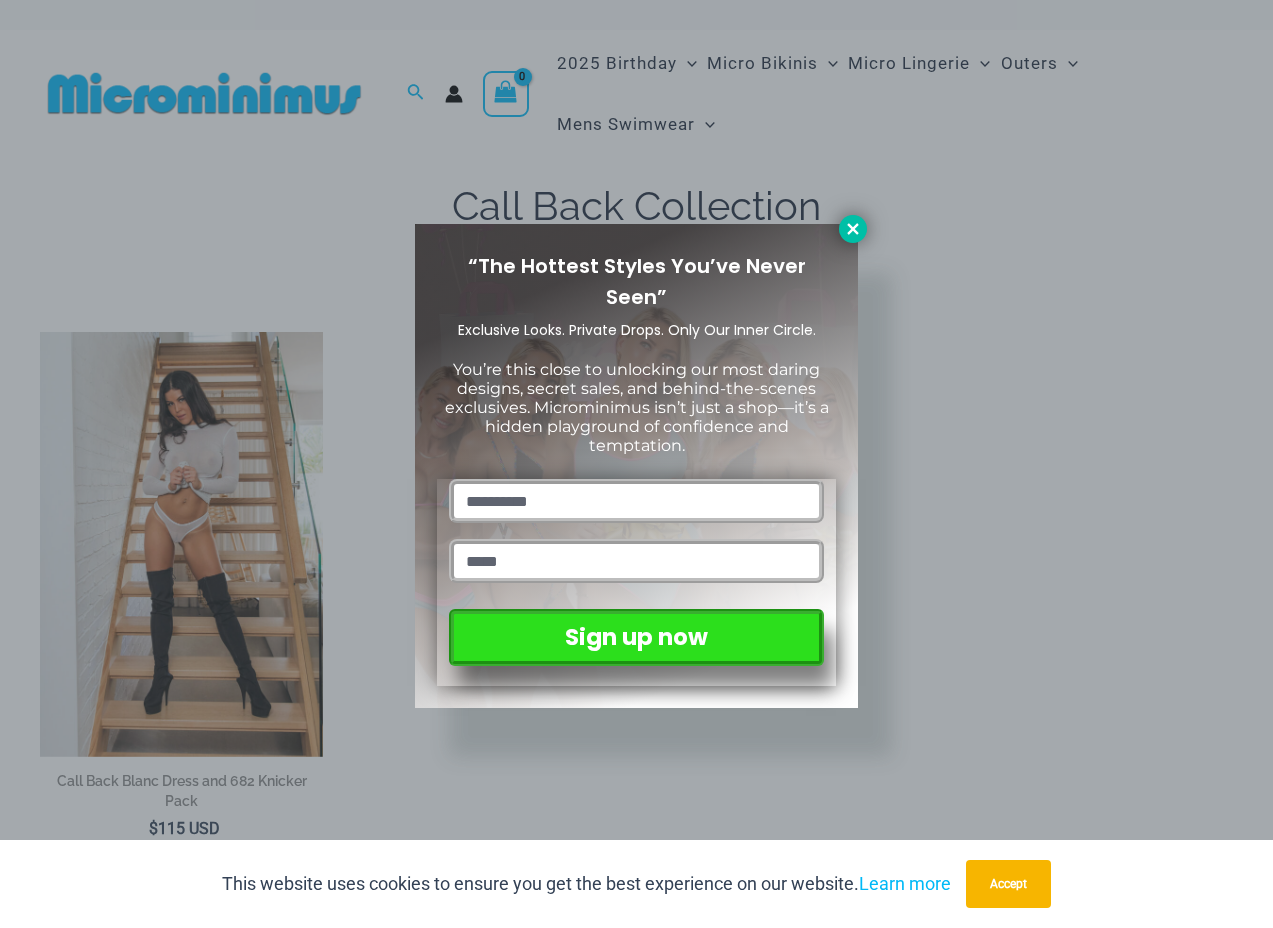 click 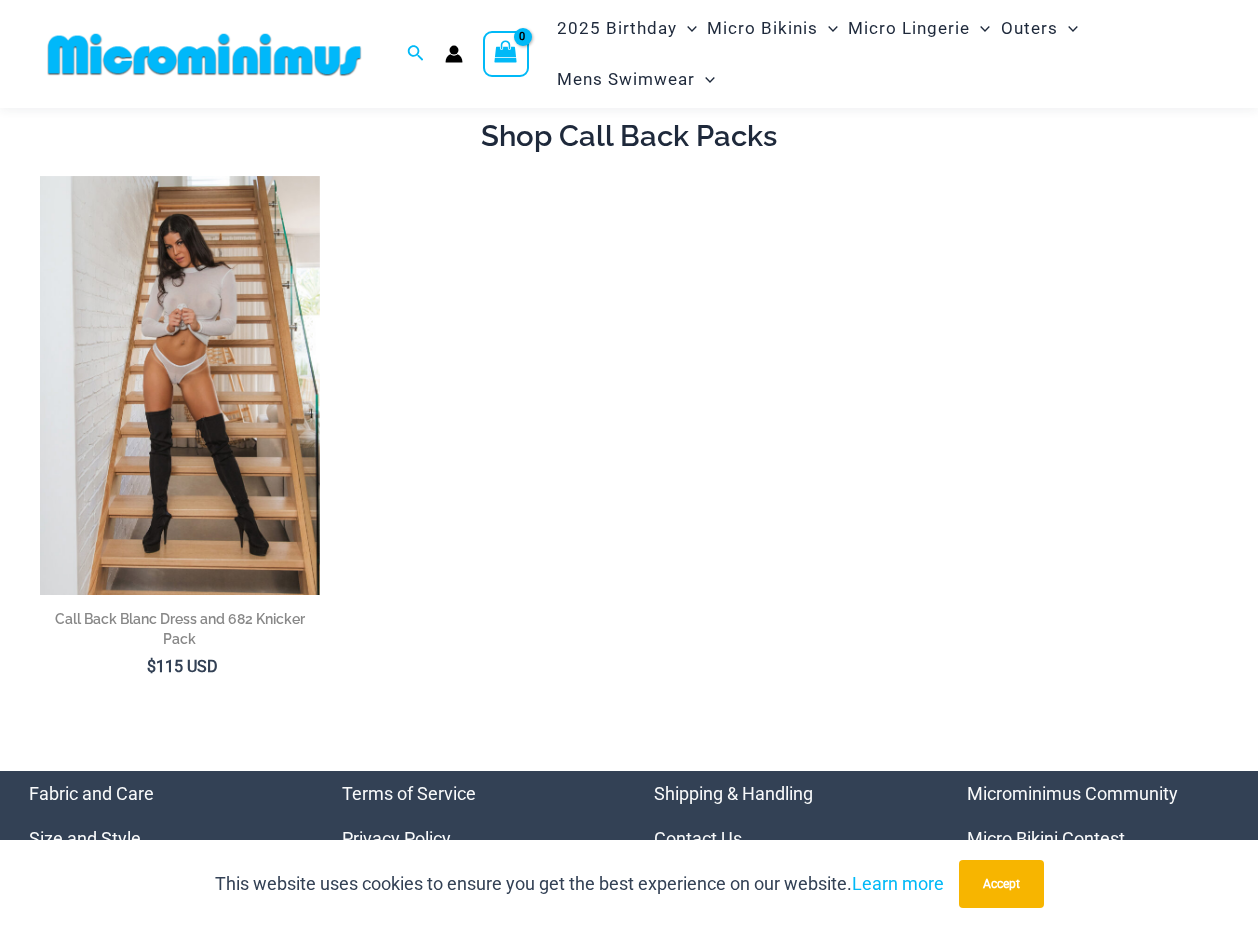 scroll, scrollTop: 150, scrollLeft: 0, axis: vertical 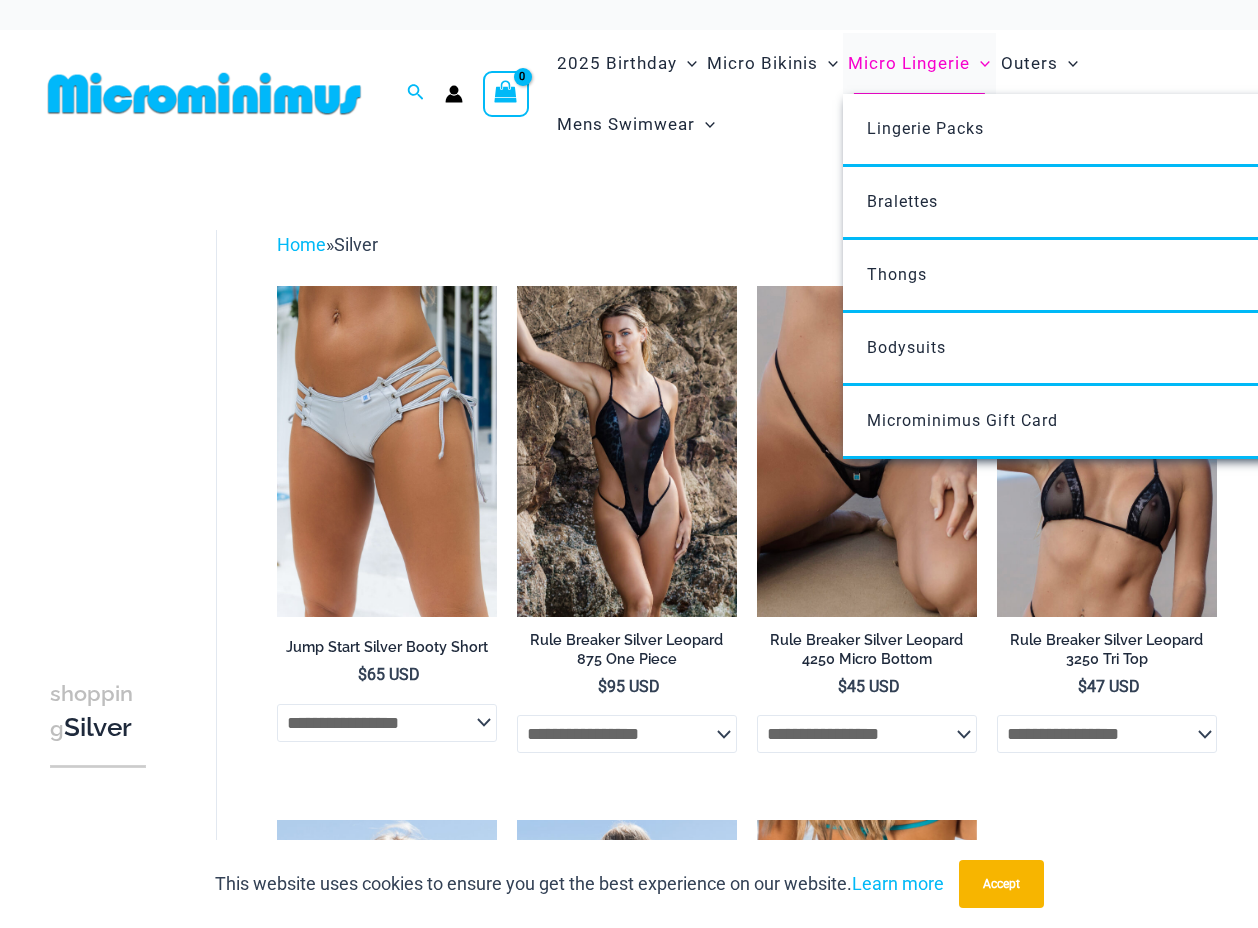 click on "Micro Lingerie" at bounding box center [909, 63] 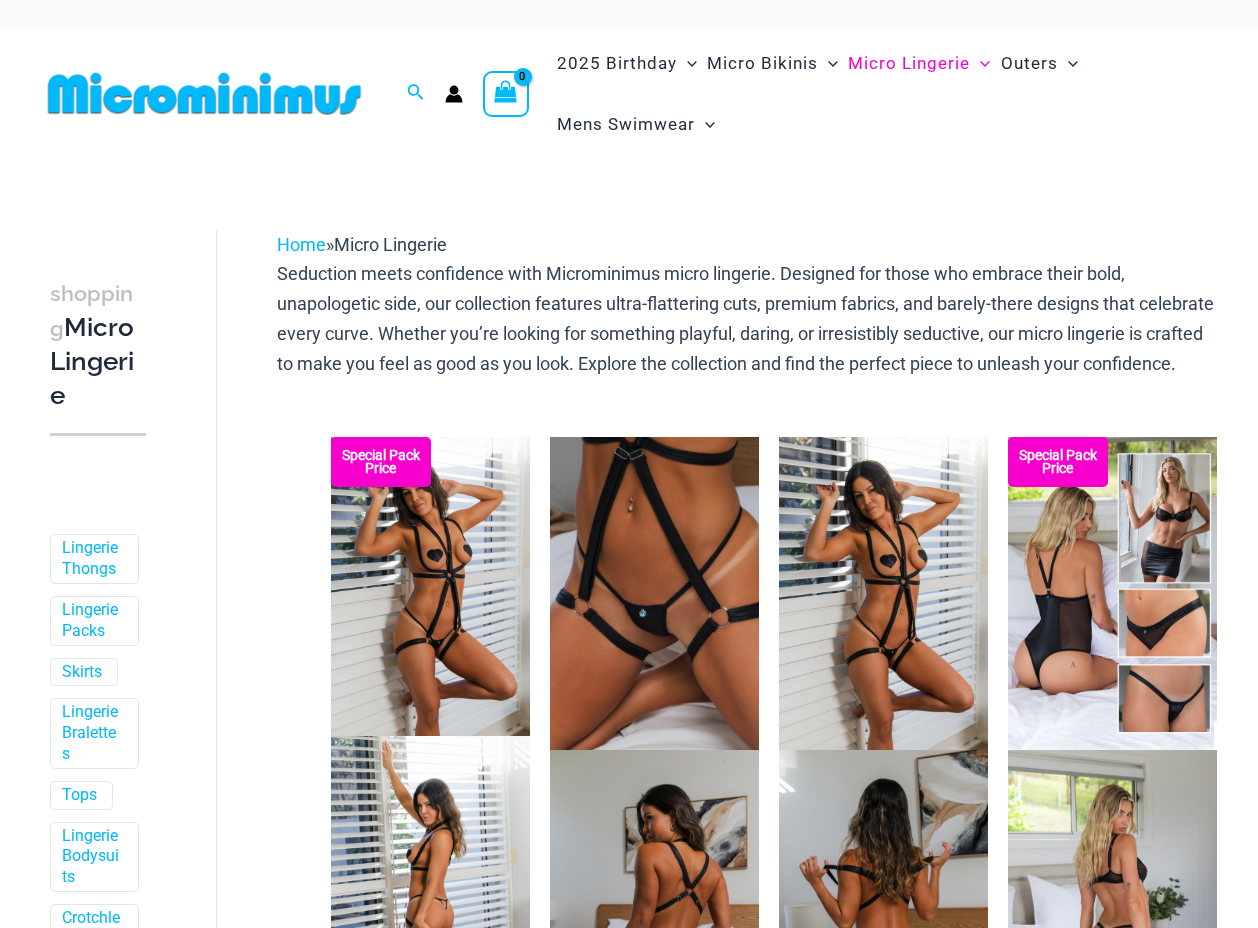 scroll, scrollTop: 0, scrollLeft: 0, axis: both 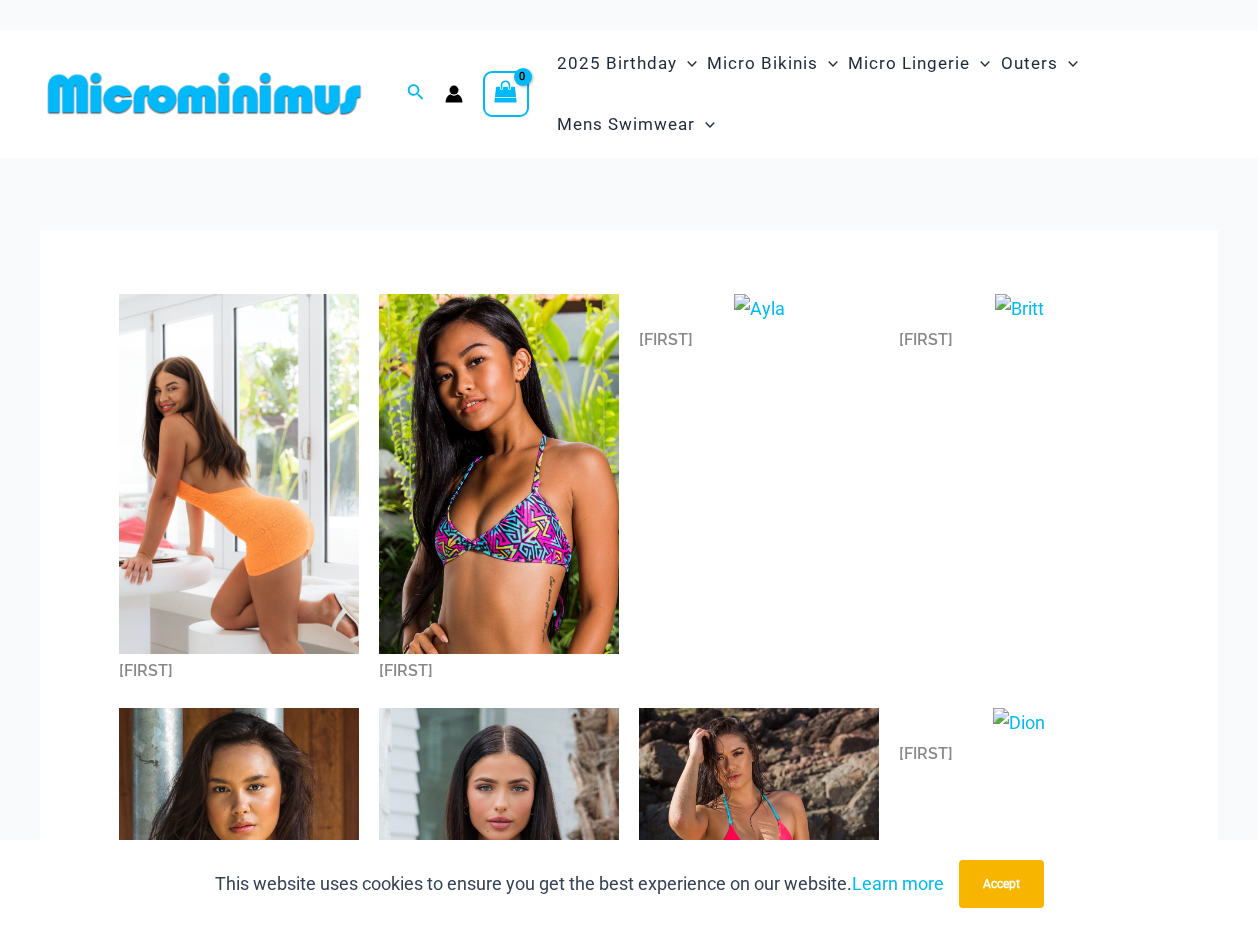 click at bounding box center (239, 474) 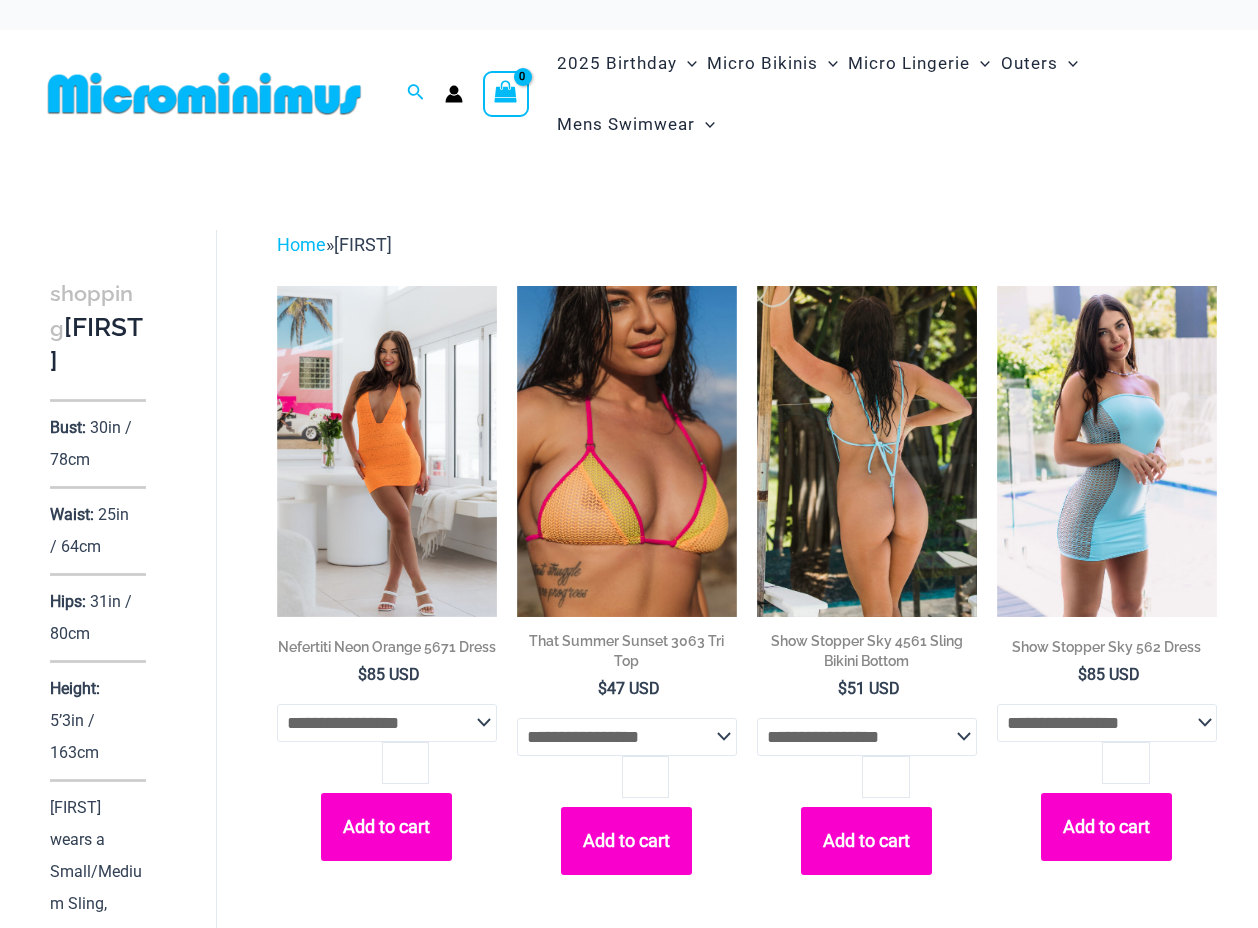 scroll, scrollTop: 0, scrollLeft: 0, axis: both 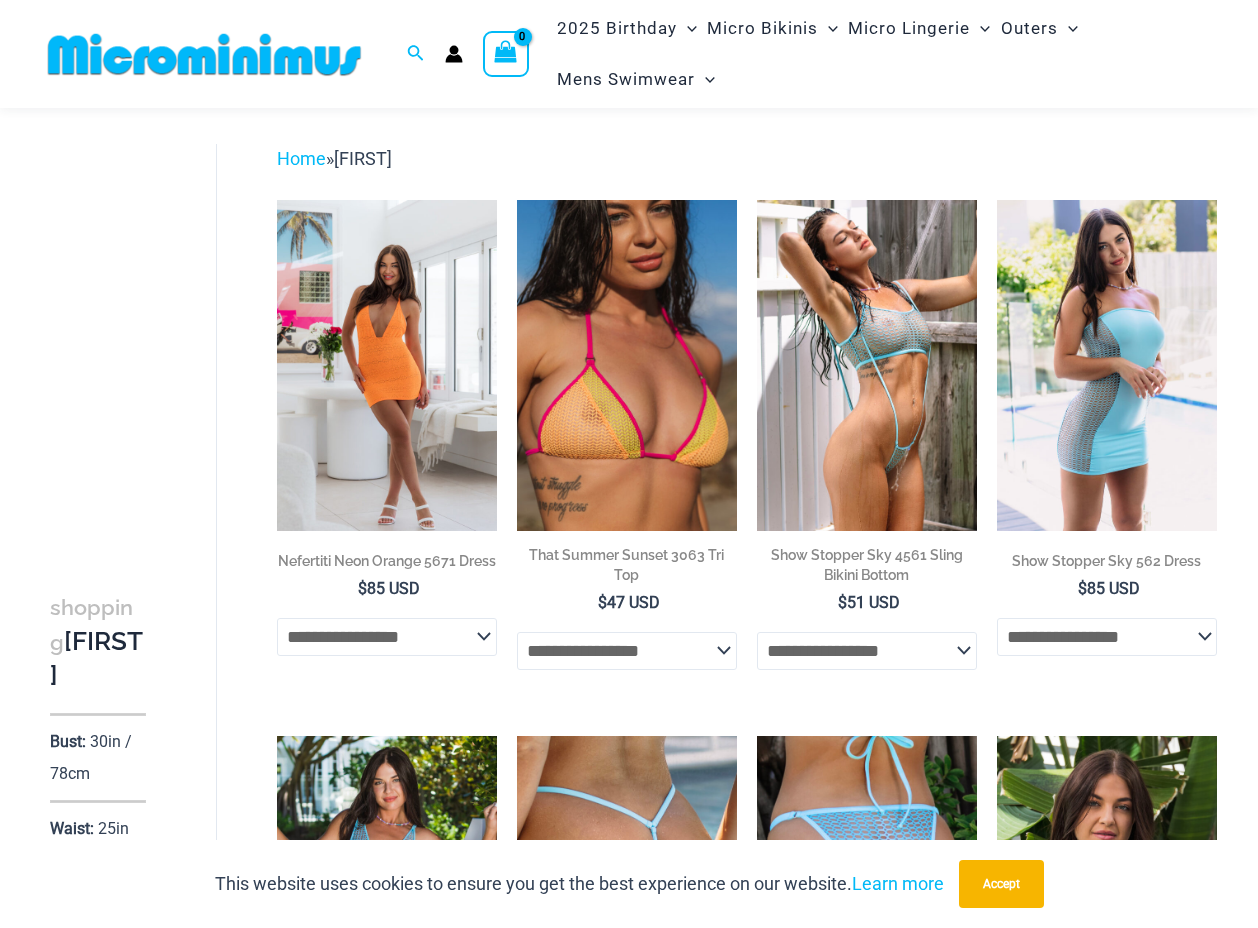 click at bounding box center (204, 54) 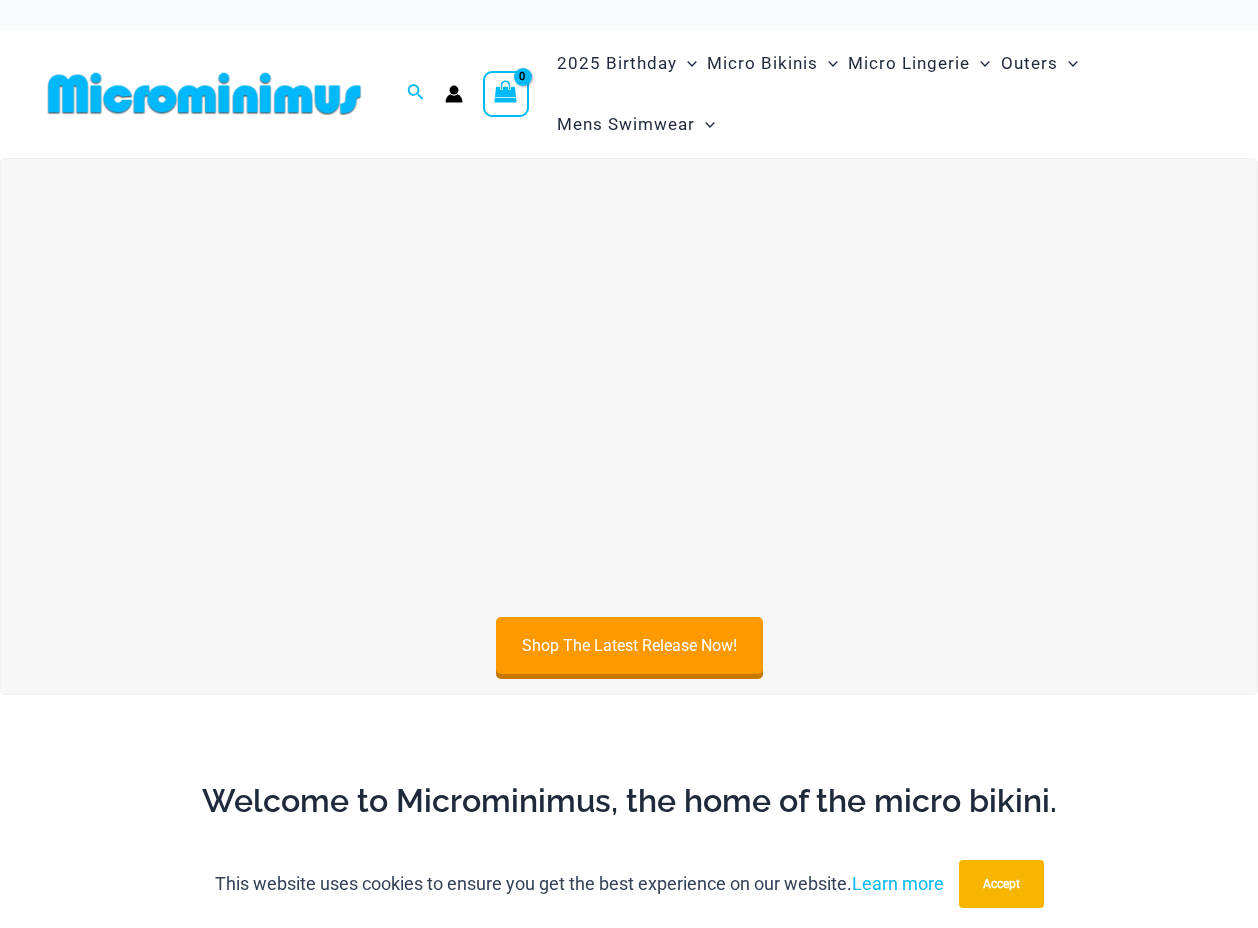 scroll, scrollTop: 0, scrollLeft: 0, axis: both 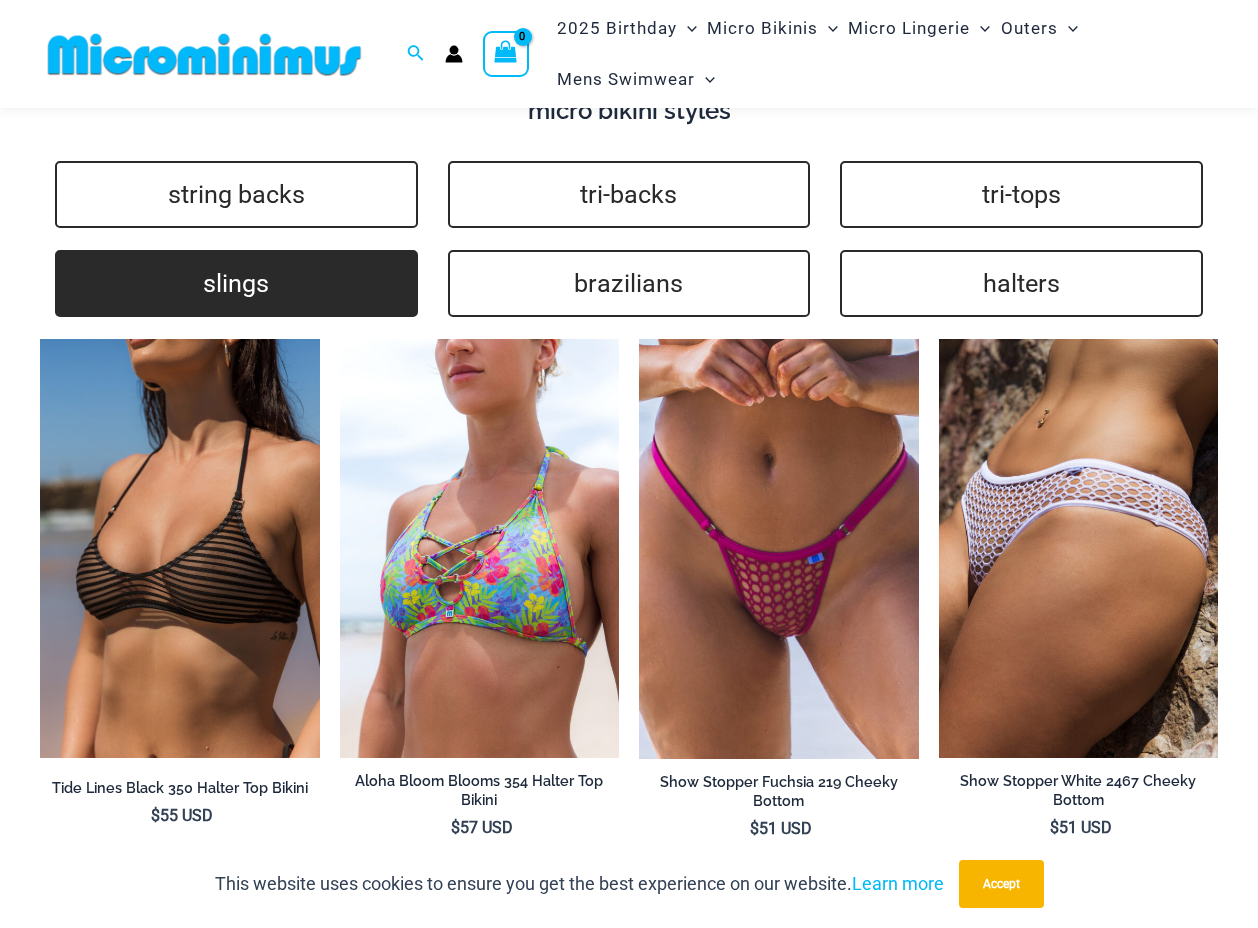 click on "slings" at bounding box center [236, 283] 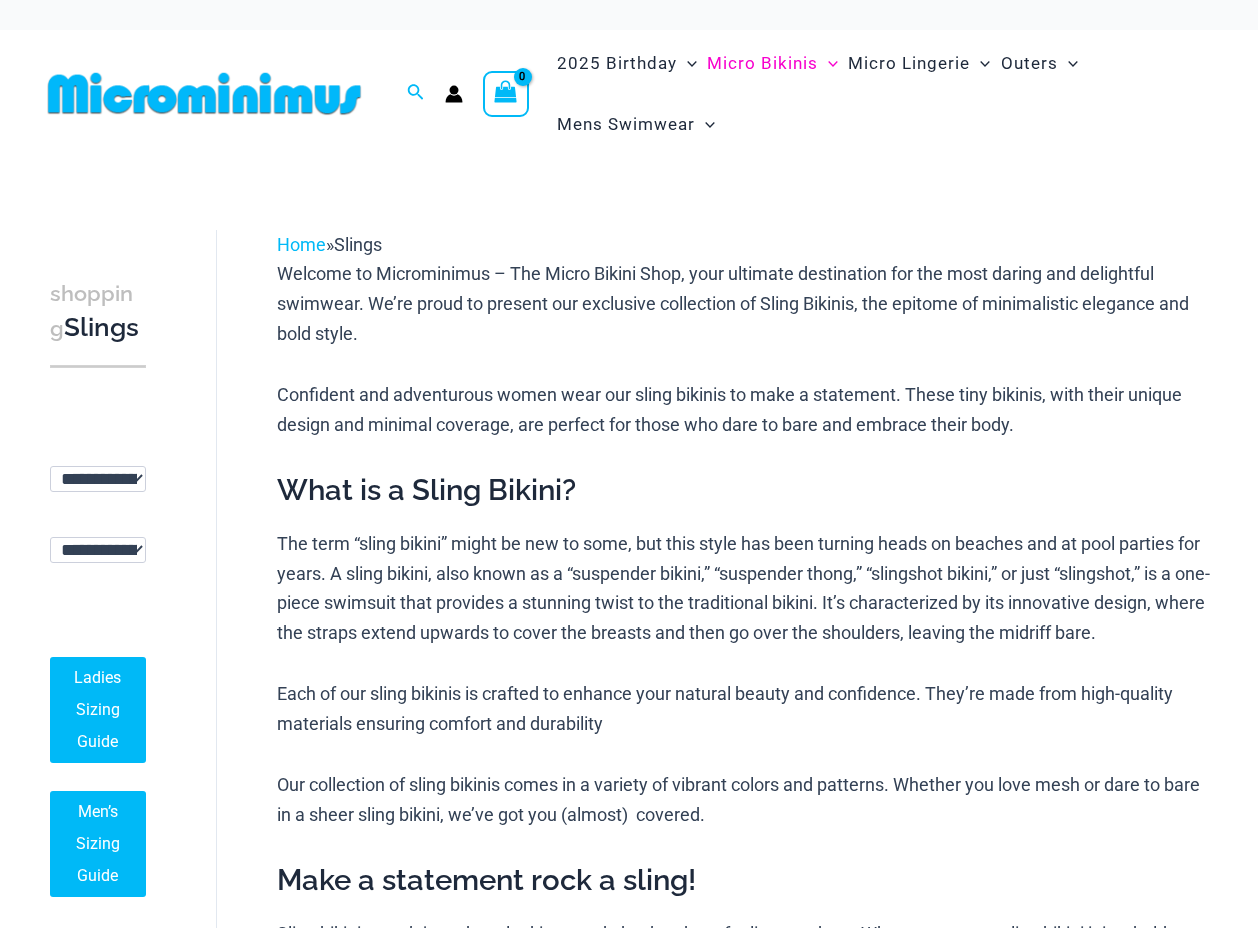 scroll, scrollTop: 0, scrollLeft: 0, axis: both 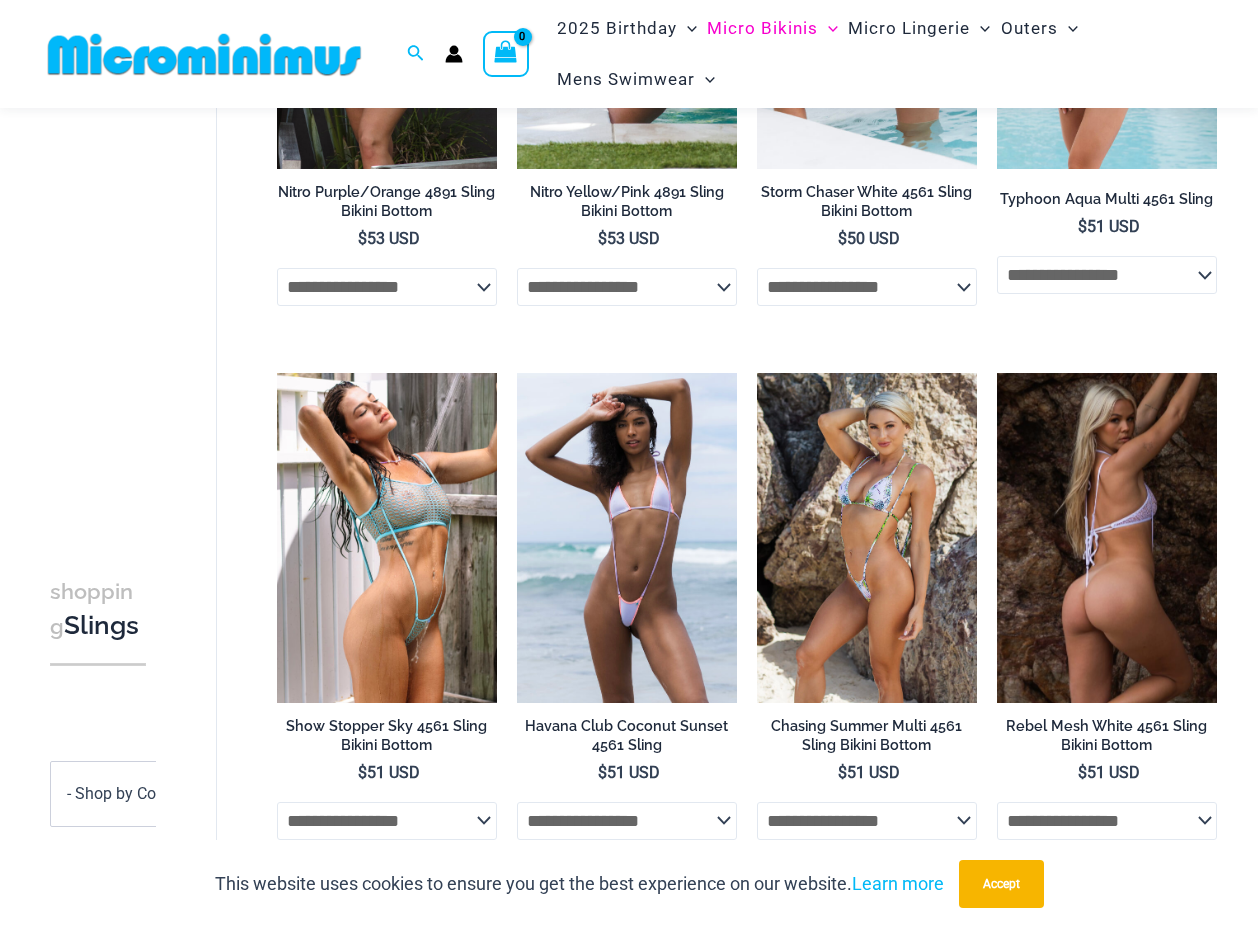 click at bounding box center [1107, 538] 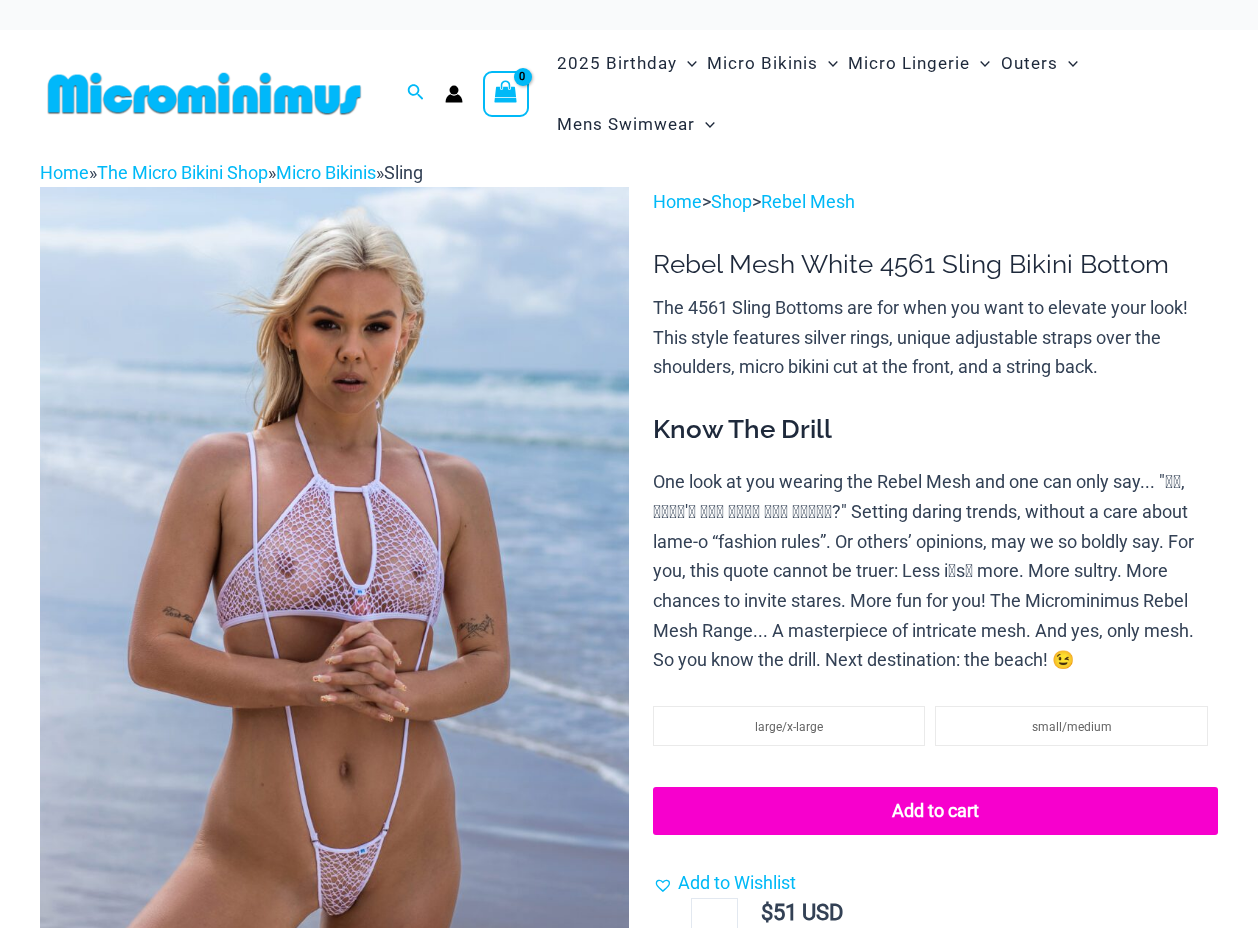 scroll, scrollTop: 0, scrollLeft: 0, axis: both 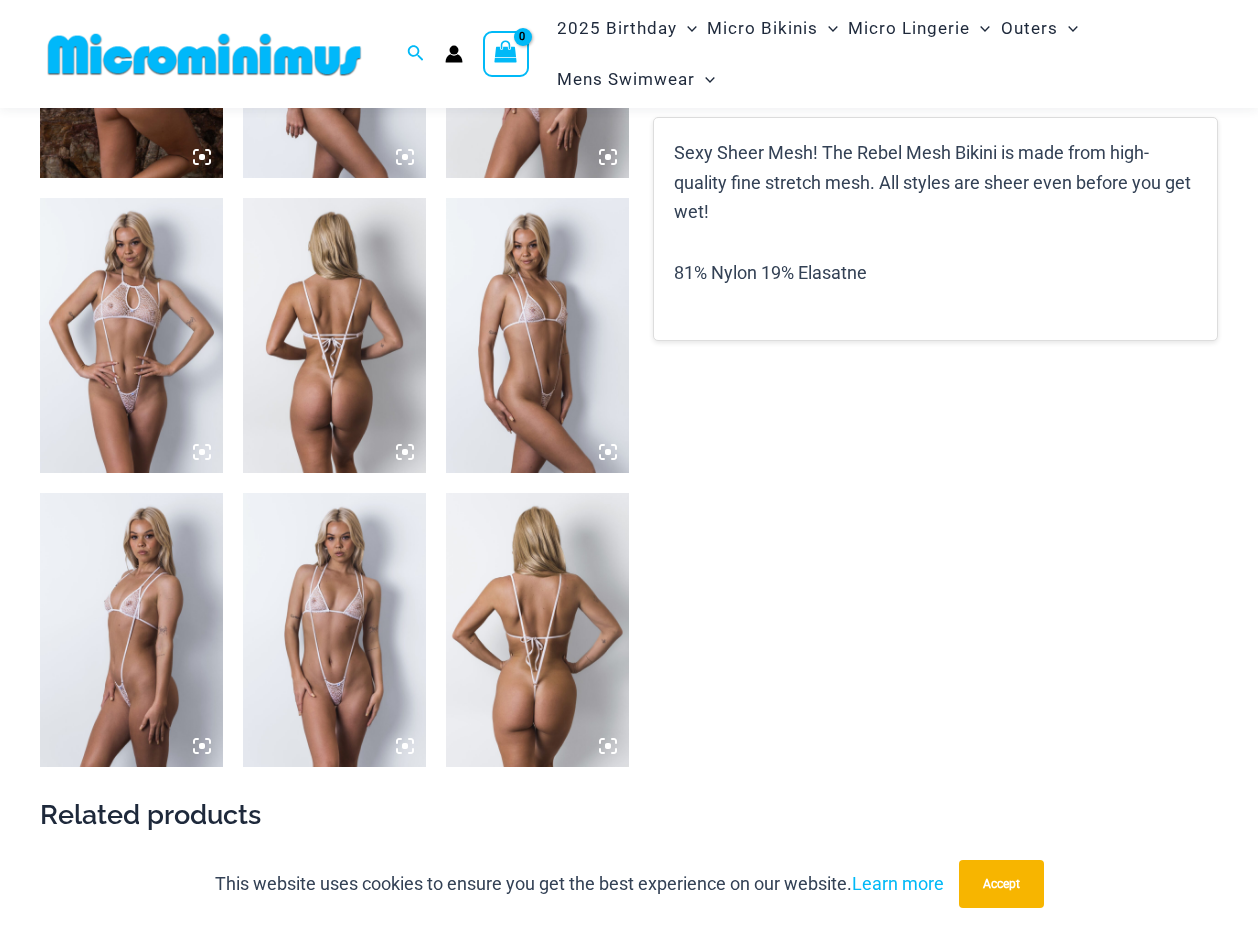click at bounding box center (334, 630) 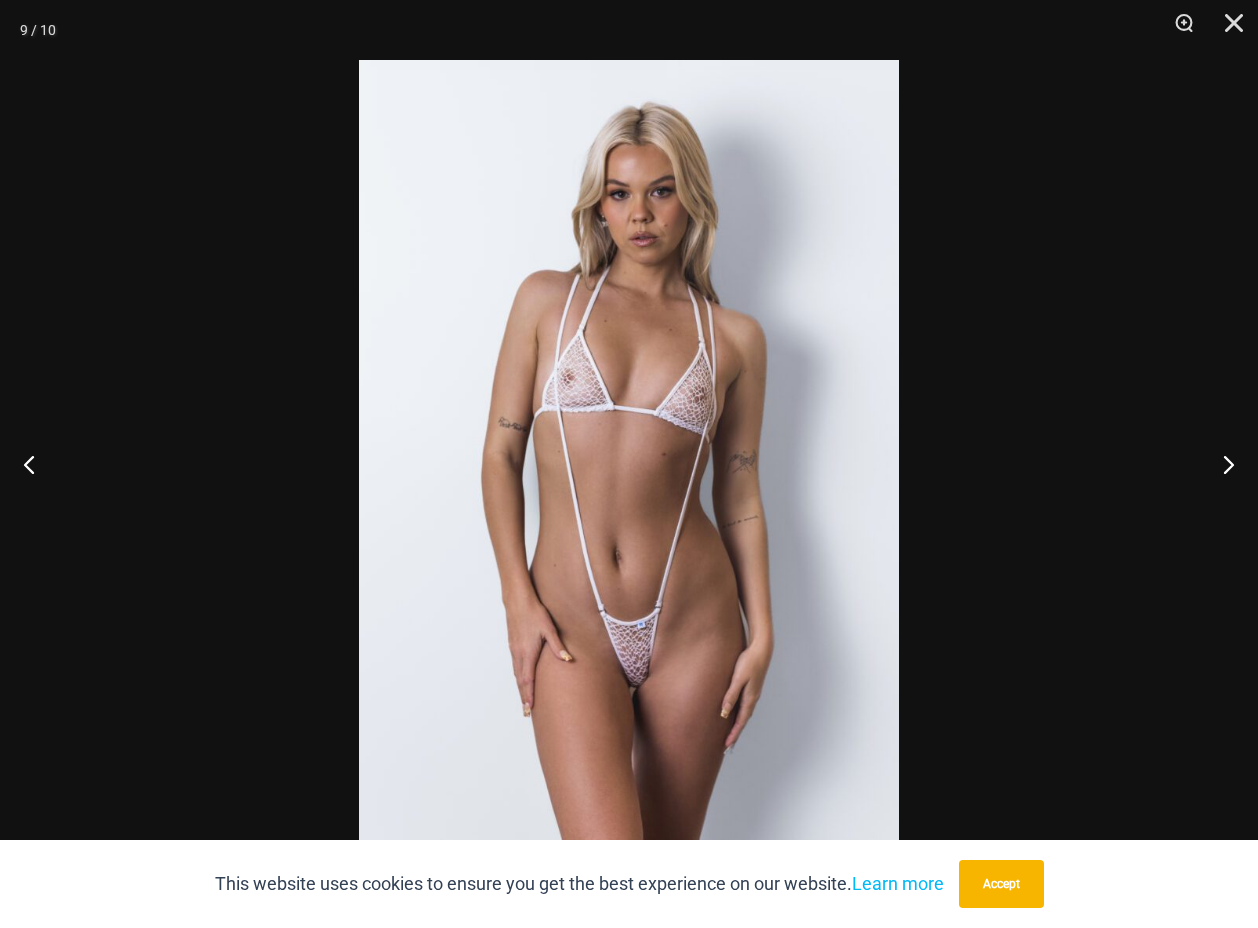 click at bounding box center (629, 464) 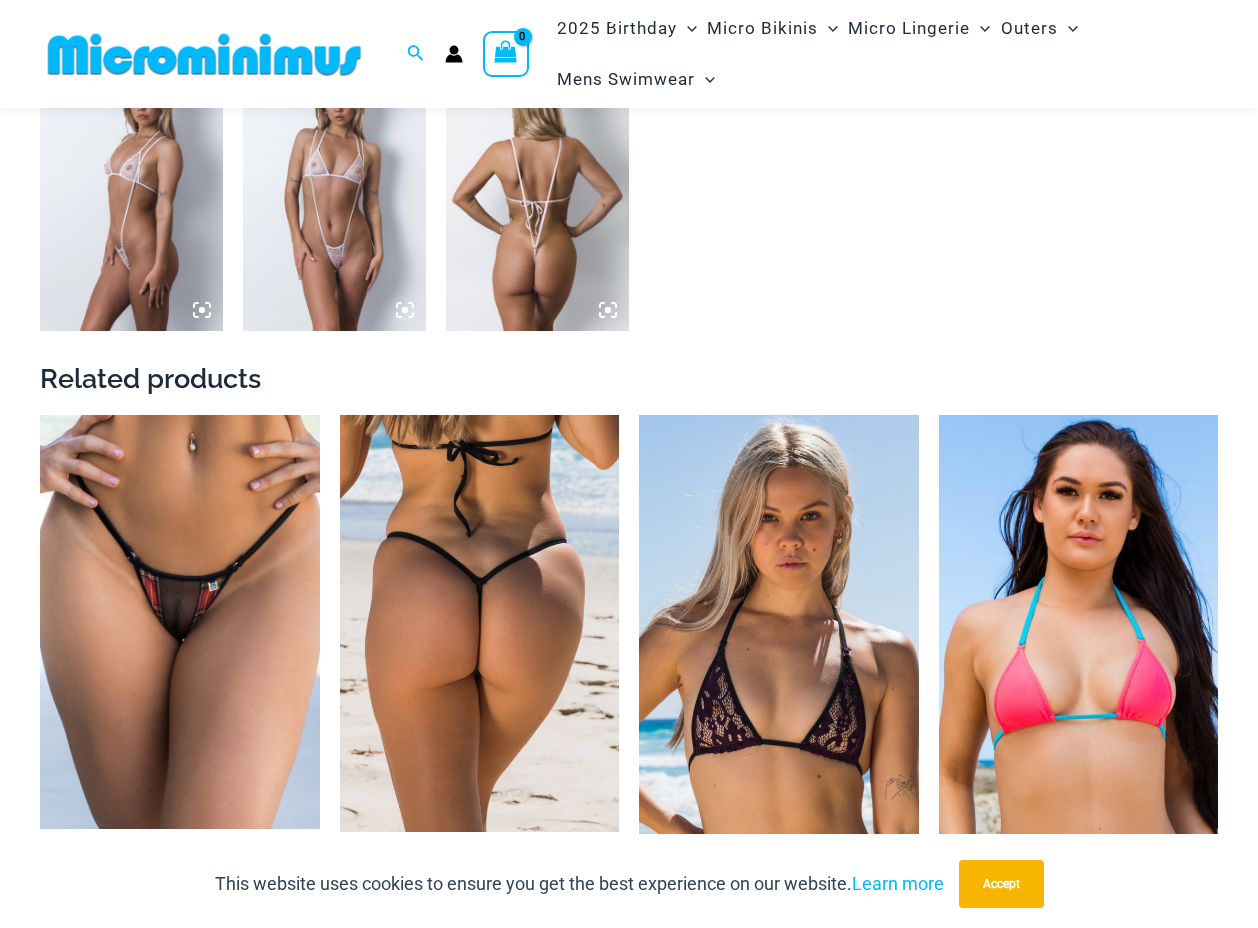 scroll, scrollTop: 1880, scrollLeft: 0, axis: vertical 